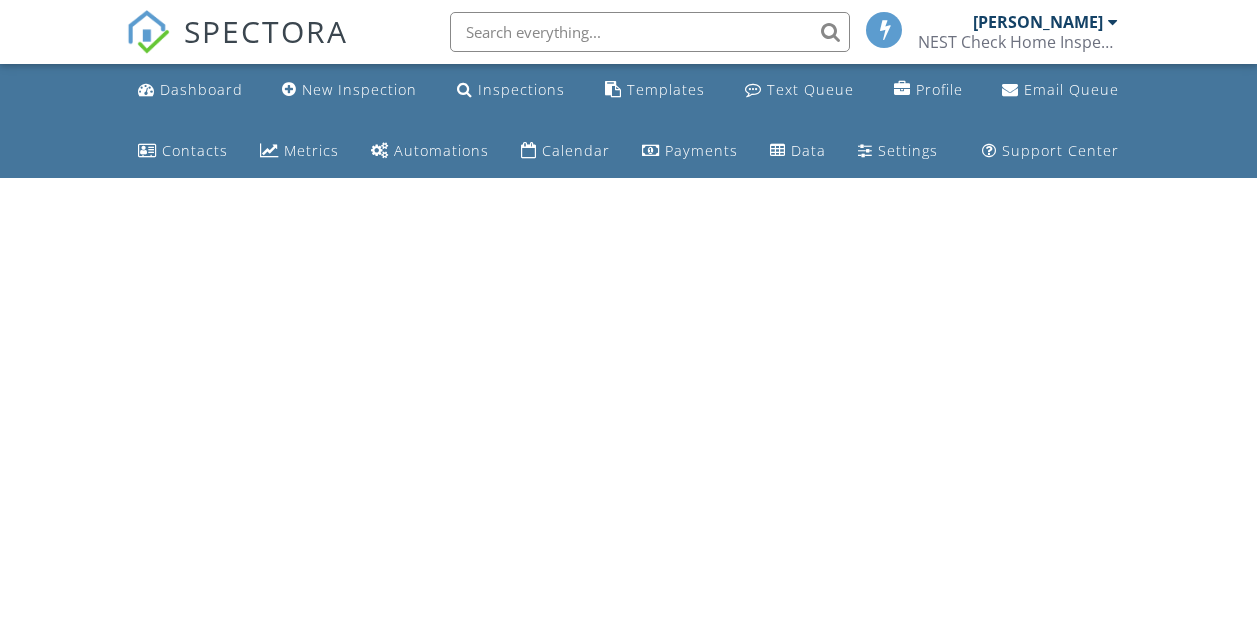 scroll, scrollTop: 0, scrollLeft: 0, axis: both 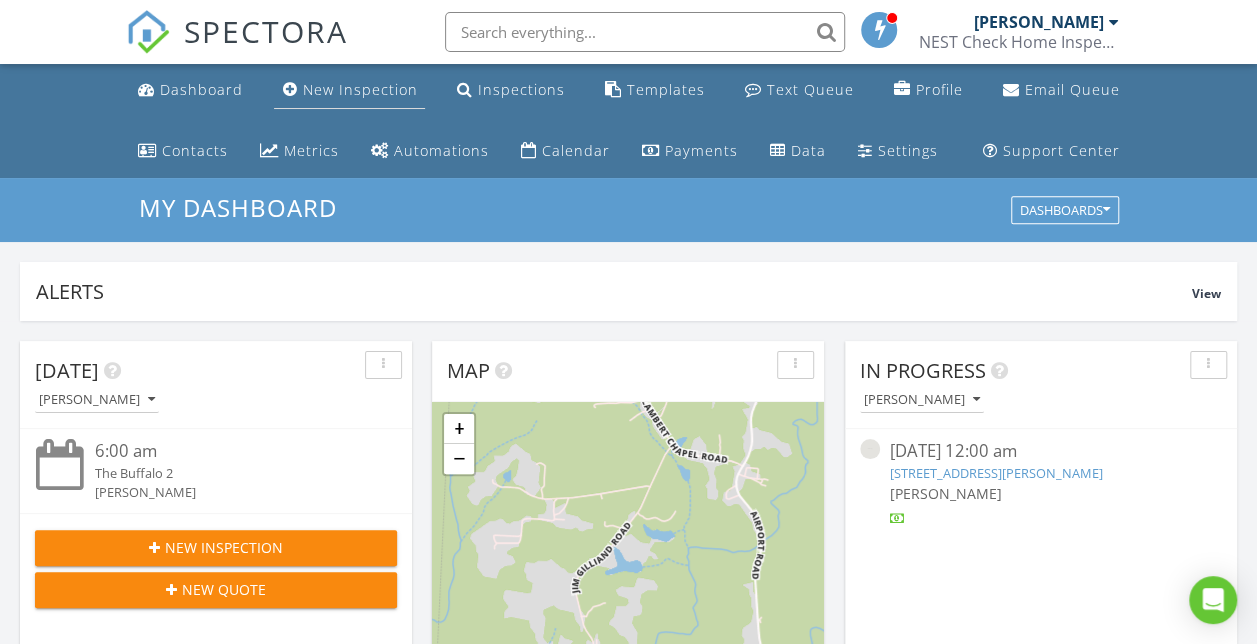 click on "New Inspection" at bounding box center (359, 89) 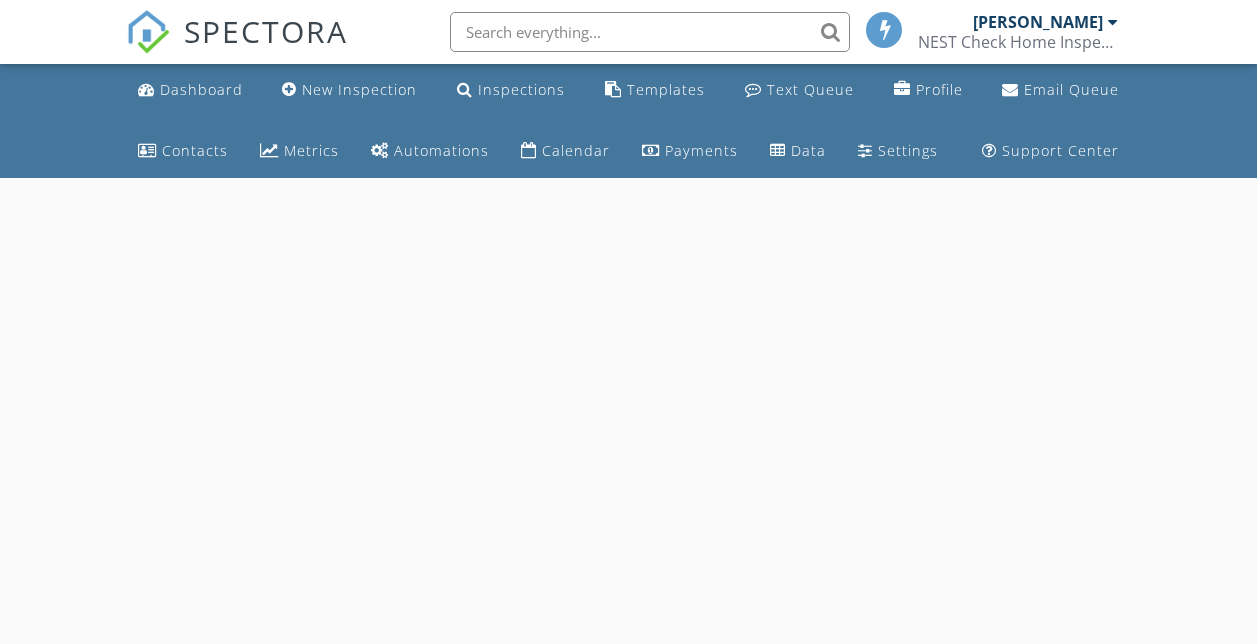 scroll, scrollTop: 0, scrollLeft: 0, axis: both 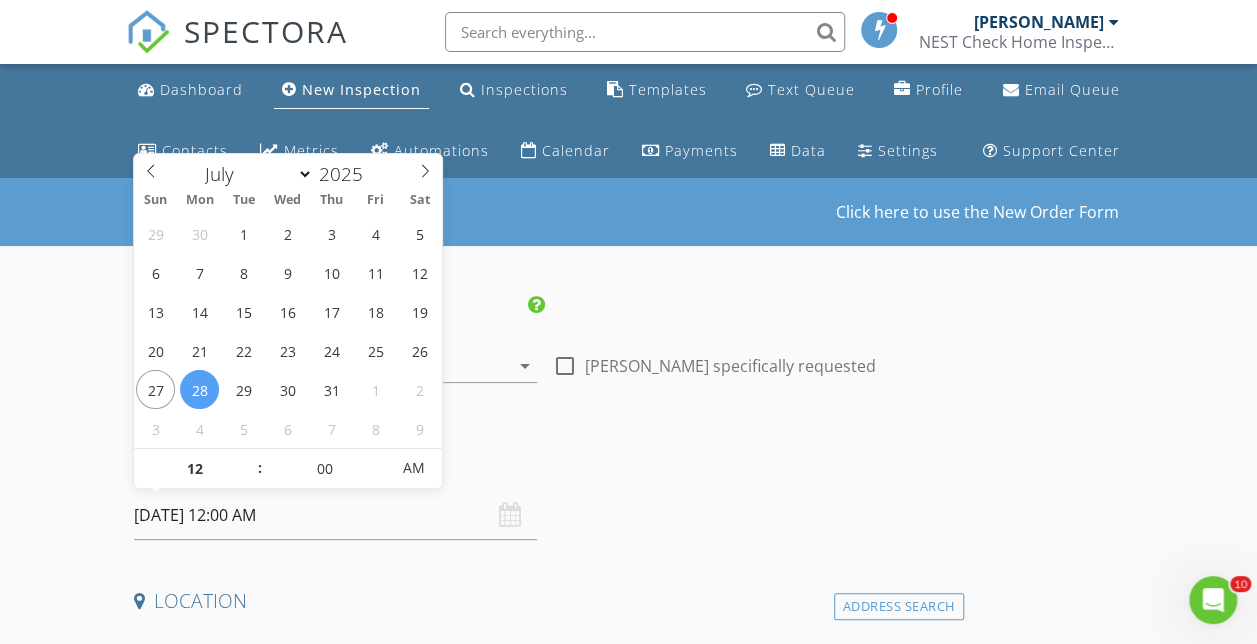 click on "[DATE] 12:00 AM" at bounding box center (335, 515) 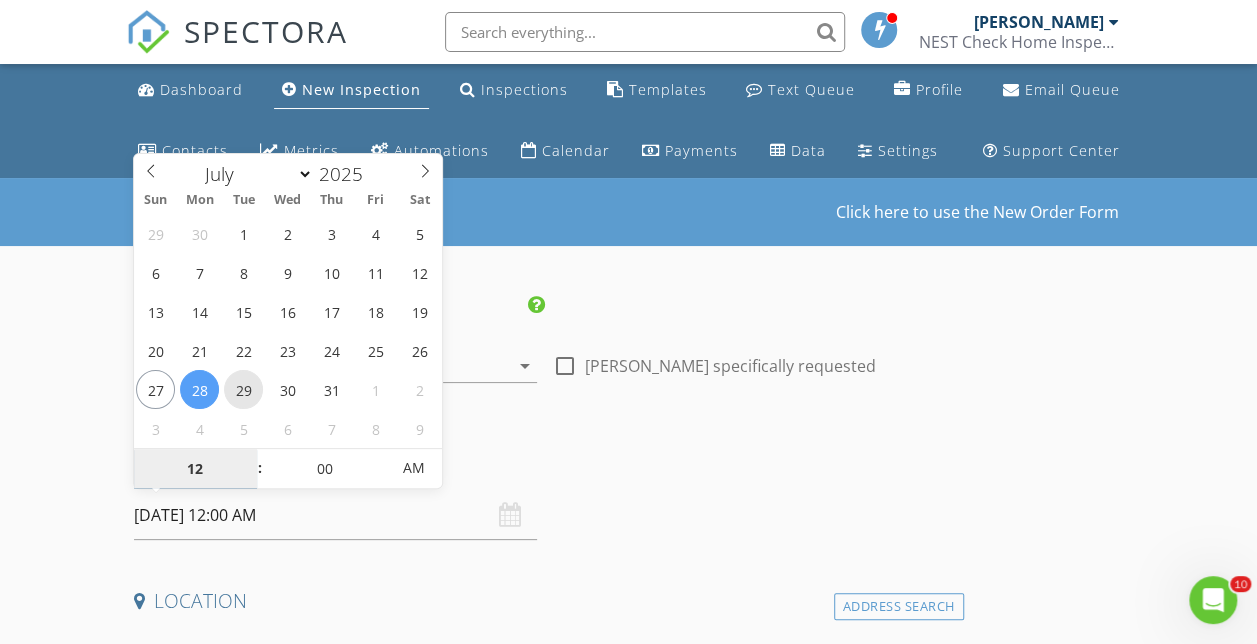 type on "[DATE] 12:00 AM" 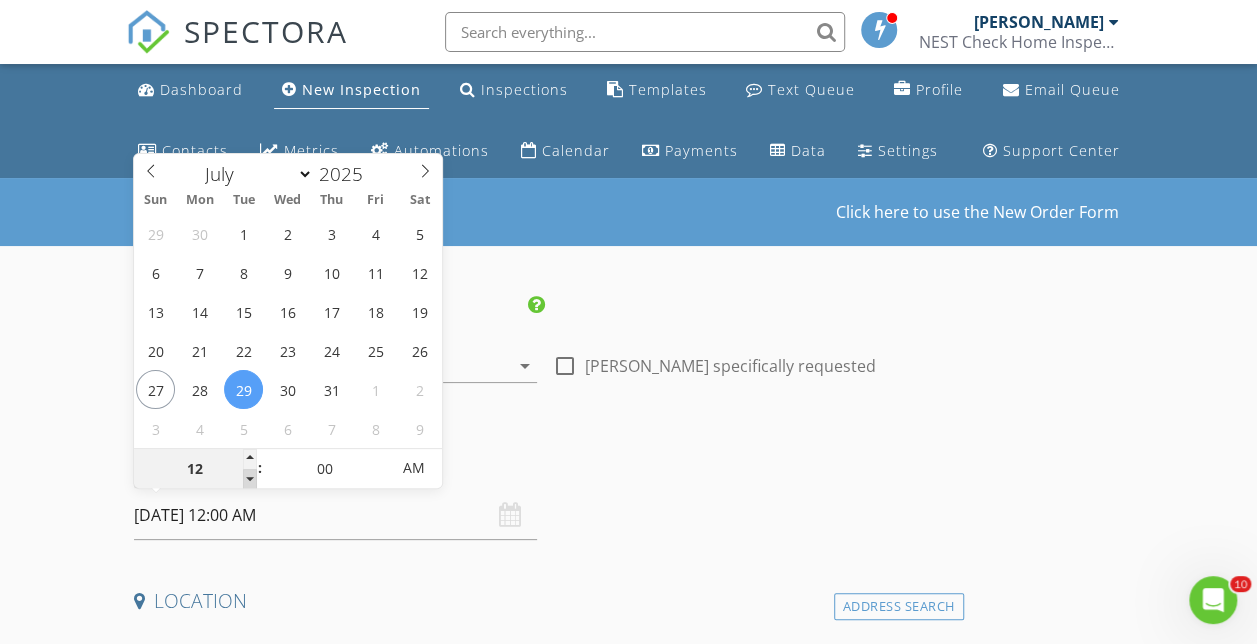 type on "11" 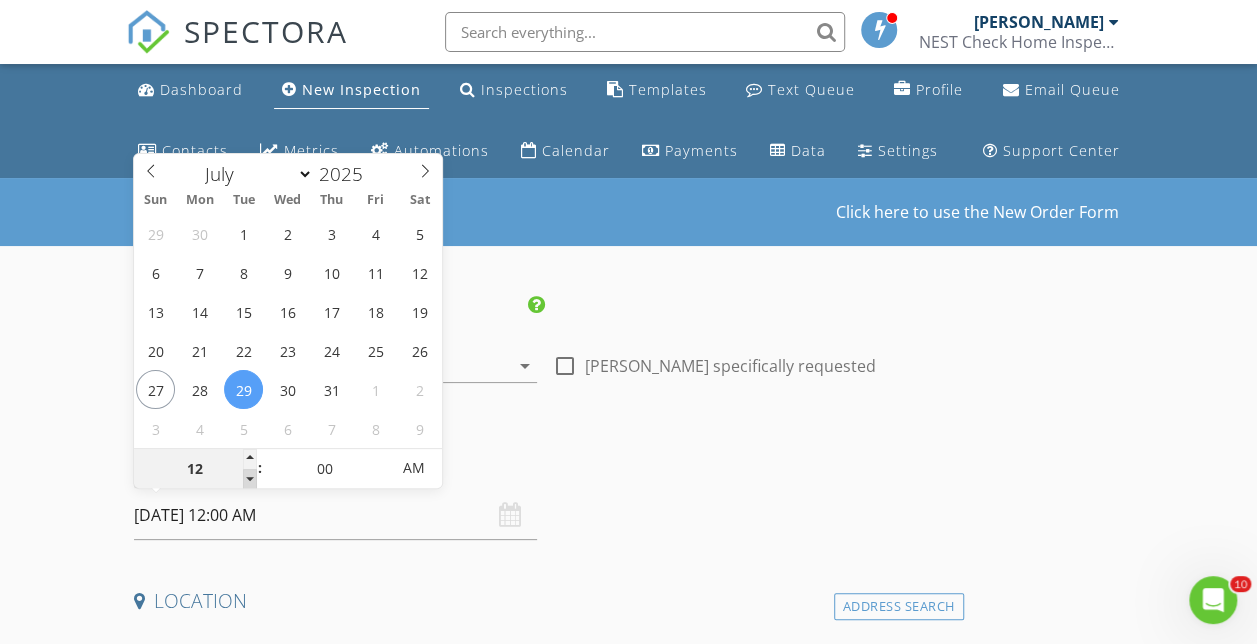 type on "[DATE] 11:00 PM" 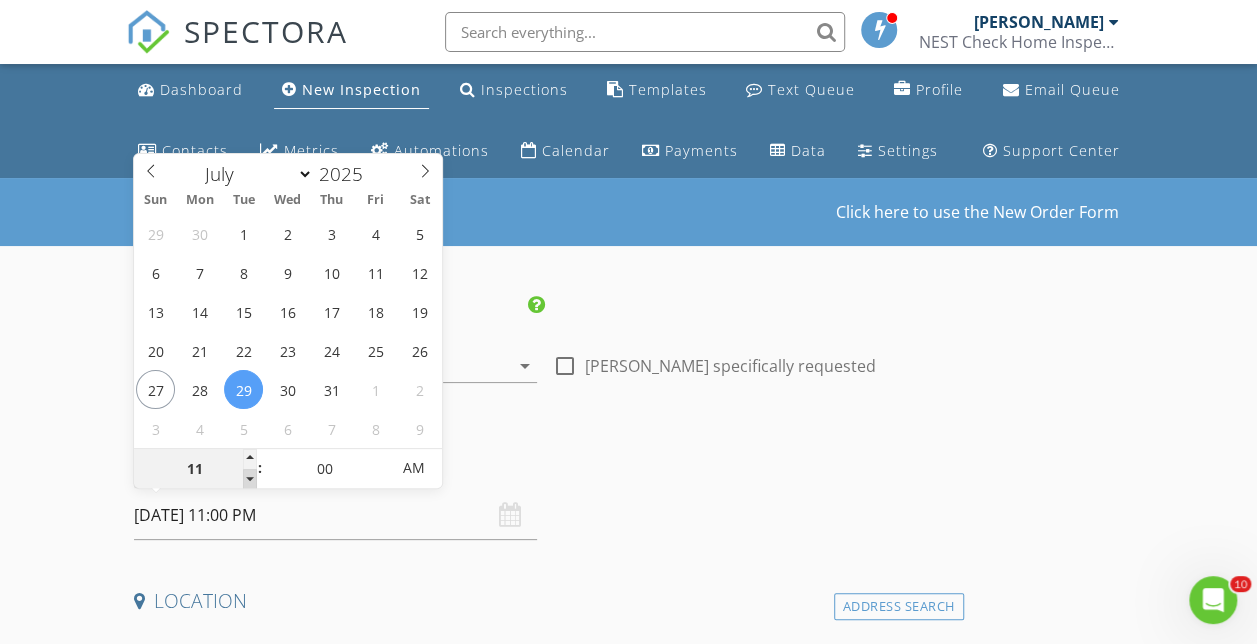 click at bounding box center [250, 479] 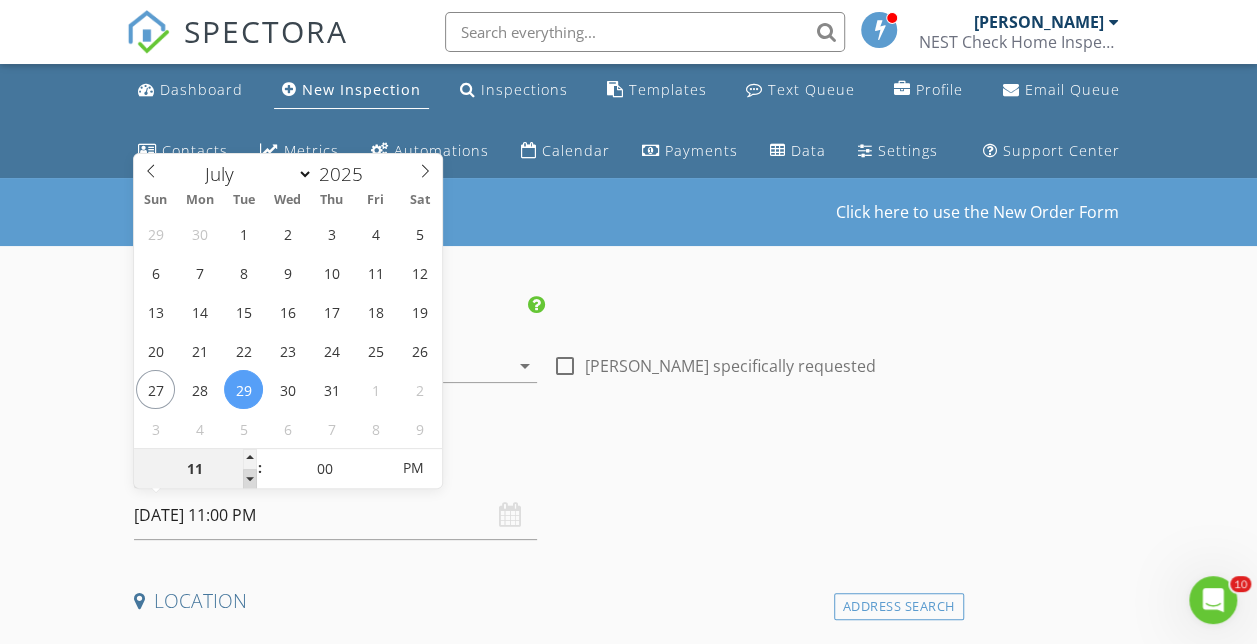 type on "10" 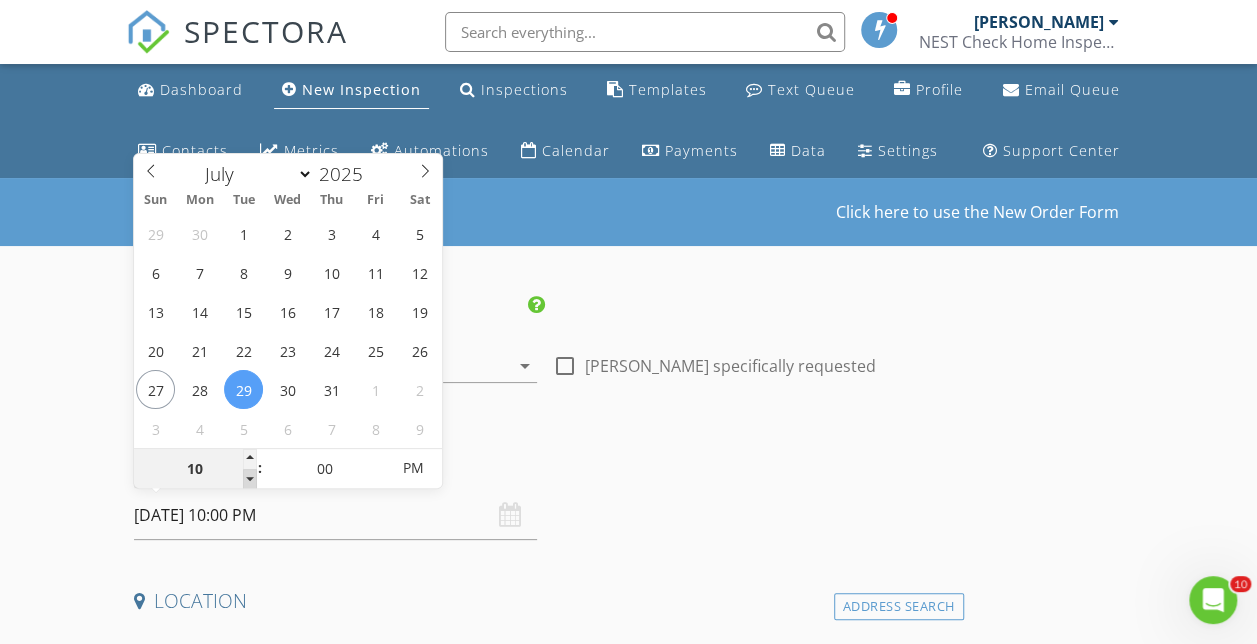 click at bounding box center (250, 479) 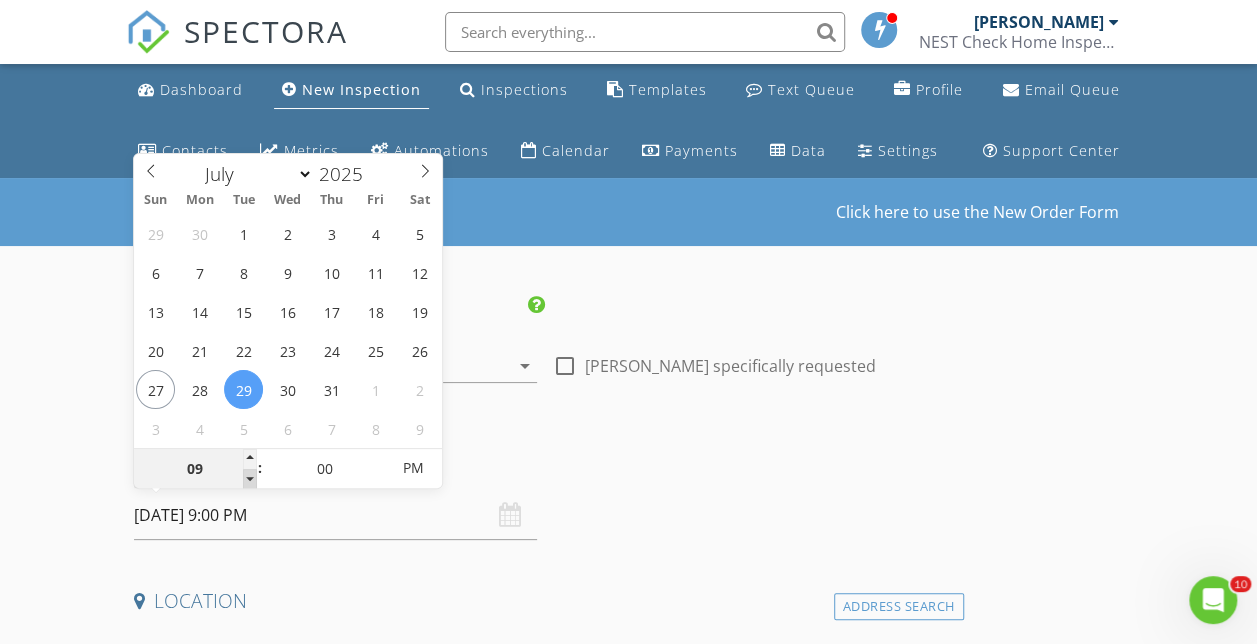 click at bounding box center [250, 479] 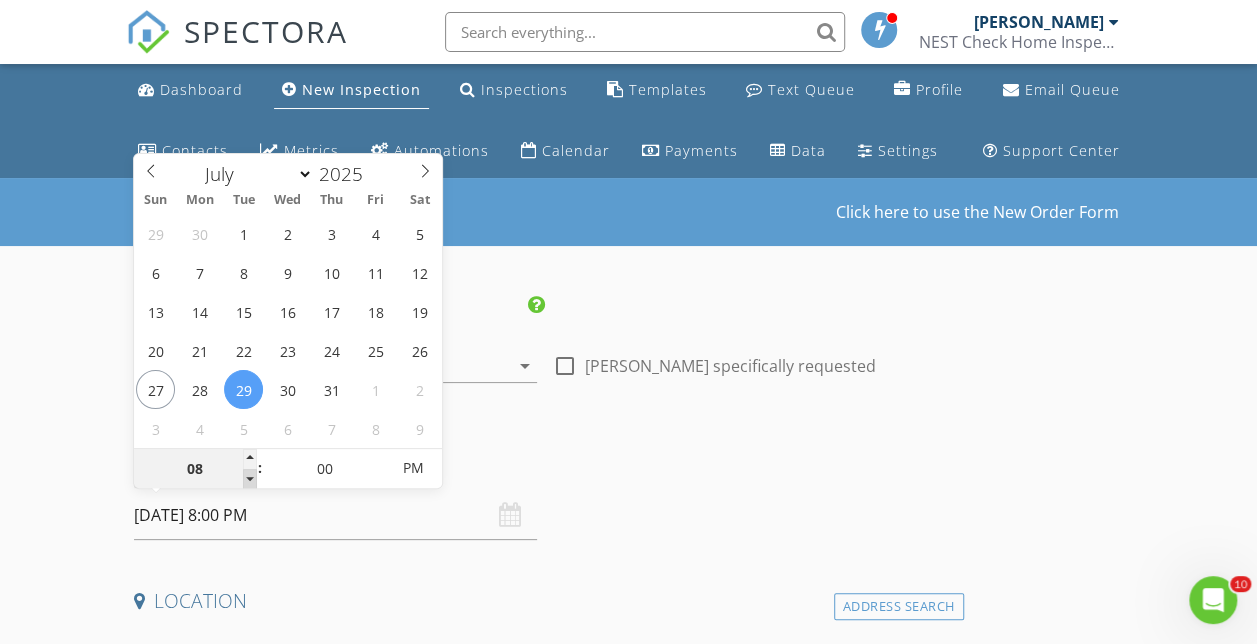 click at bounding box center [250, 479] 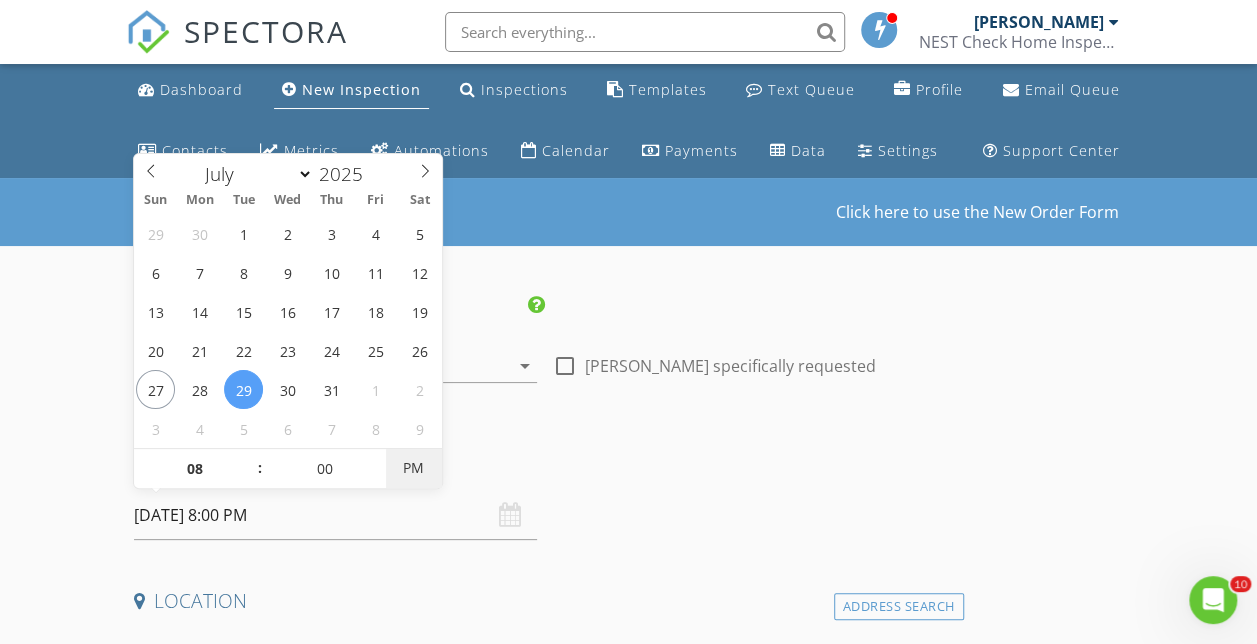 type on "[DATE] 8:00 AM" 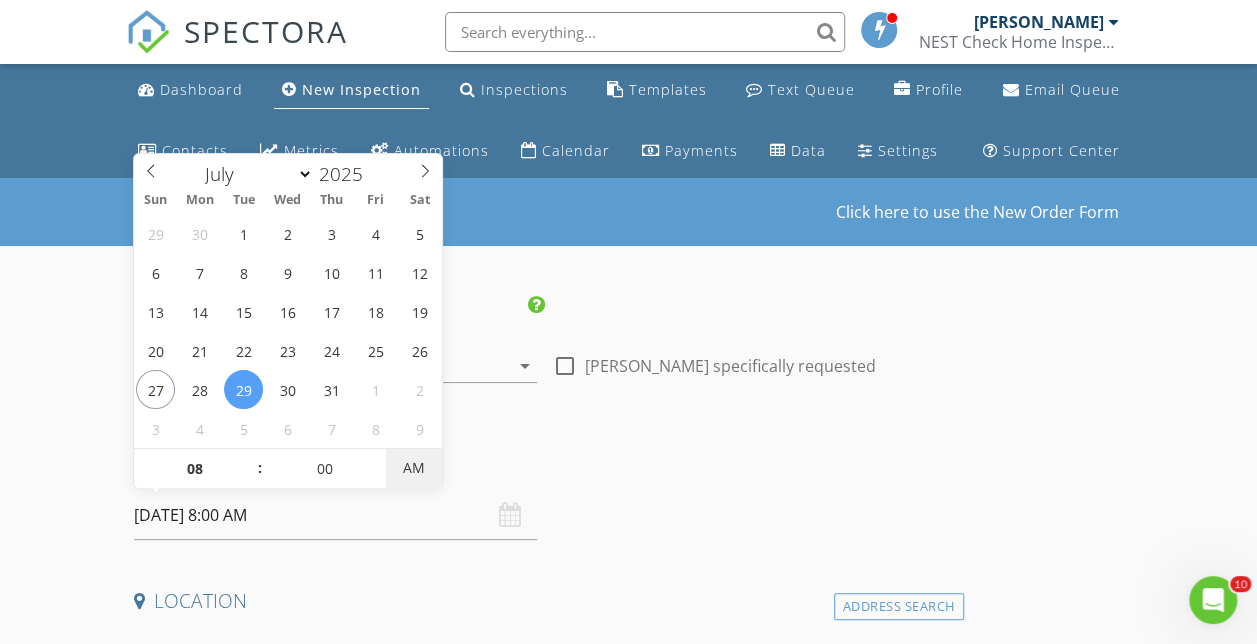 drag, startPoint x: 249, startPoint y: 480, endPoint x: 412, endPoint y: 464, distance: 163.78339 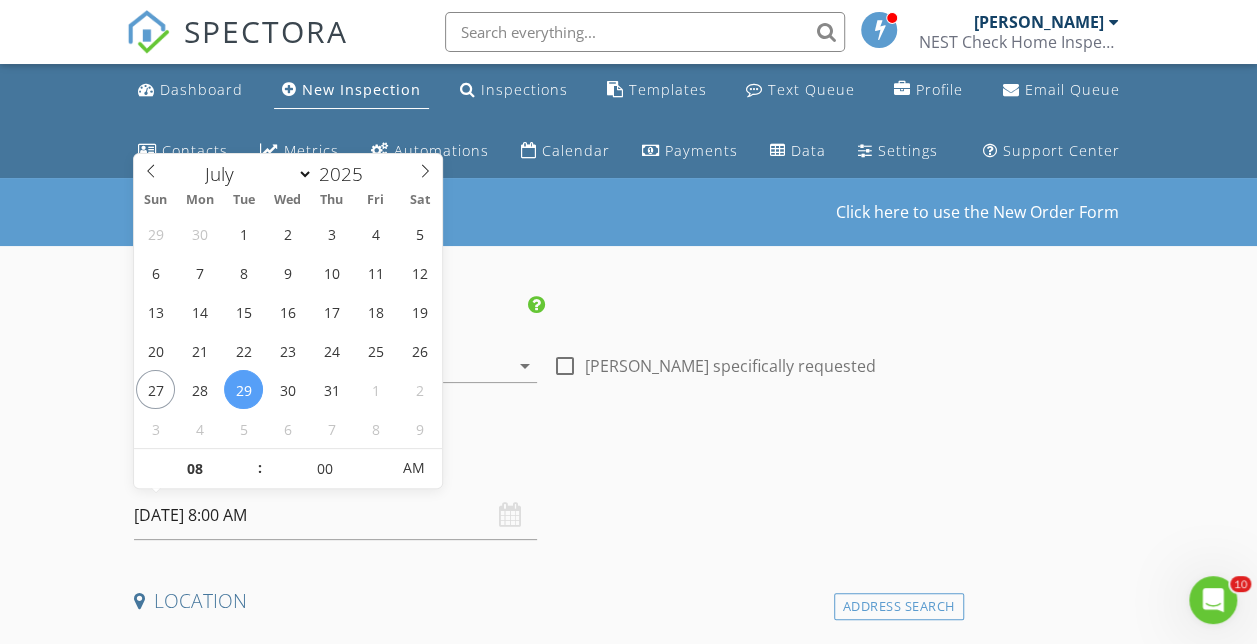 click on "INSPECTOR(S)
check_box   Jerry Brown   PRIMARY   Jerry Brown arrow_drop_down   check_box_outline_blank Jerry Brown specifically requested
Date/Time
07/29/2025 8:00 AM
Location
Address Search       Address   Unit   City   State   Zip   County     Square Feet   Year Built   Foundation arrow_drop_down
client
check_box Enable Client CC email for this inspection   Client Search     check_box_outline_blank Client is a Company/Organization     First Name   Last Name   Email   CC Email   Phone   Address   City   State   Zip       Notes   Private Notes
ADD ADDITIONAL client
SERVICES
check_box_outline_blank   Residential Inspection   General Home Inspection check_box_outline_blank   Verification of Repairs   check_box_outline_blank   Return Fee   Return after inspection" at bounding box center (629, 1901) 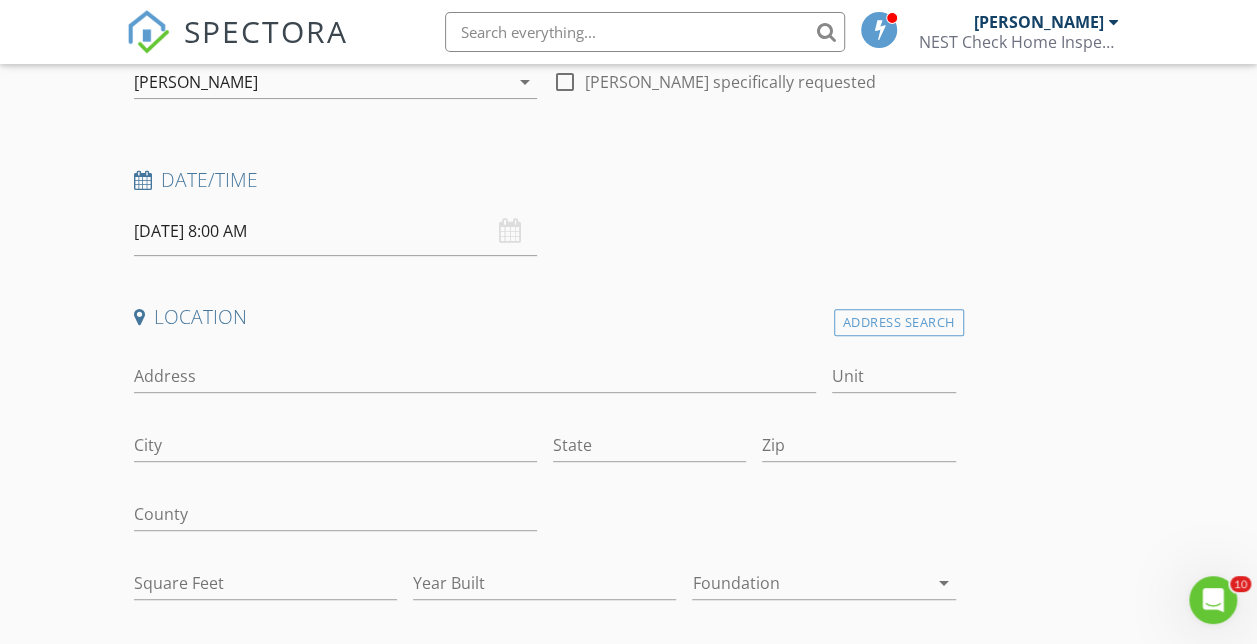 scroll, scrollTop: 300, scrollLeft: 0, axis: vertical 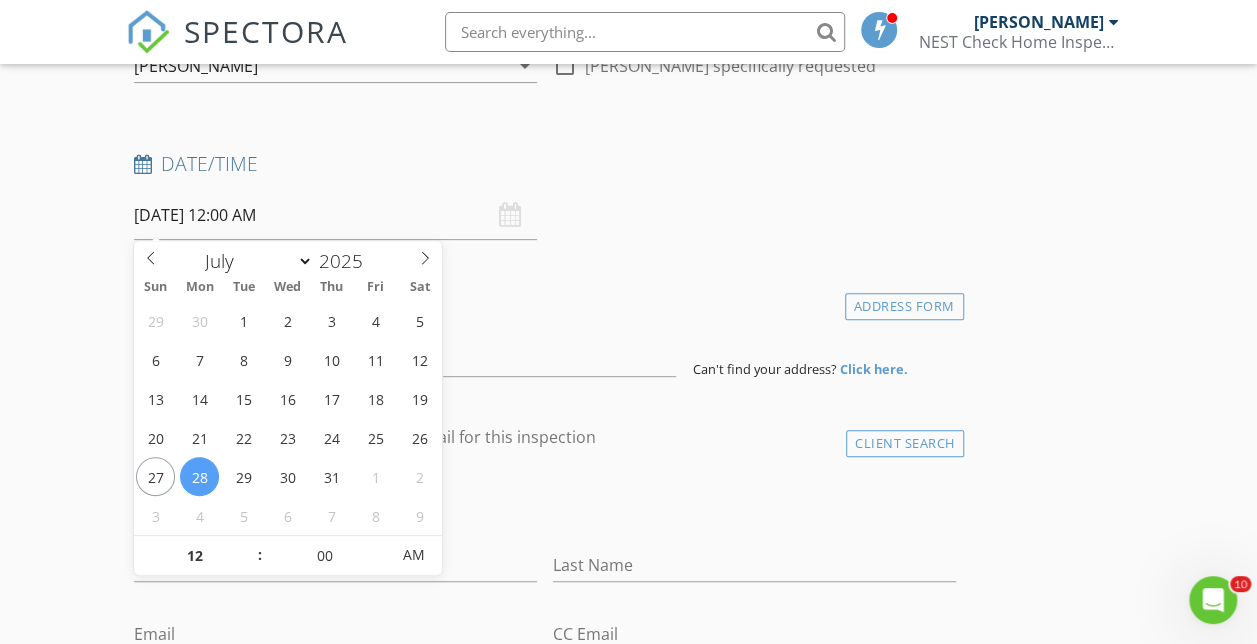click on "[DATE] 12:00 AM" at bounding box center [335, 215] 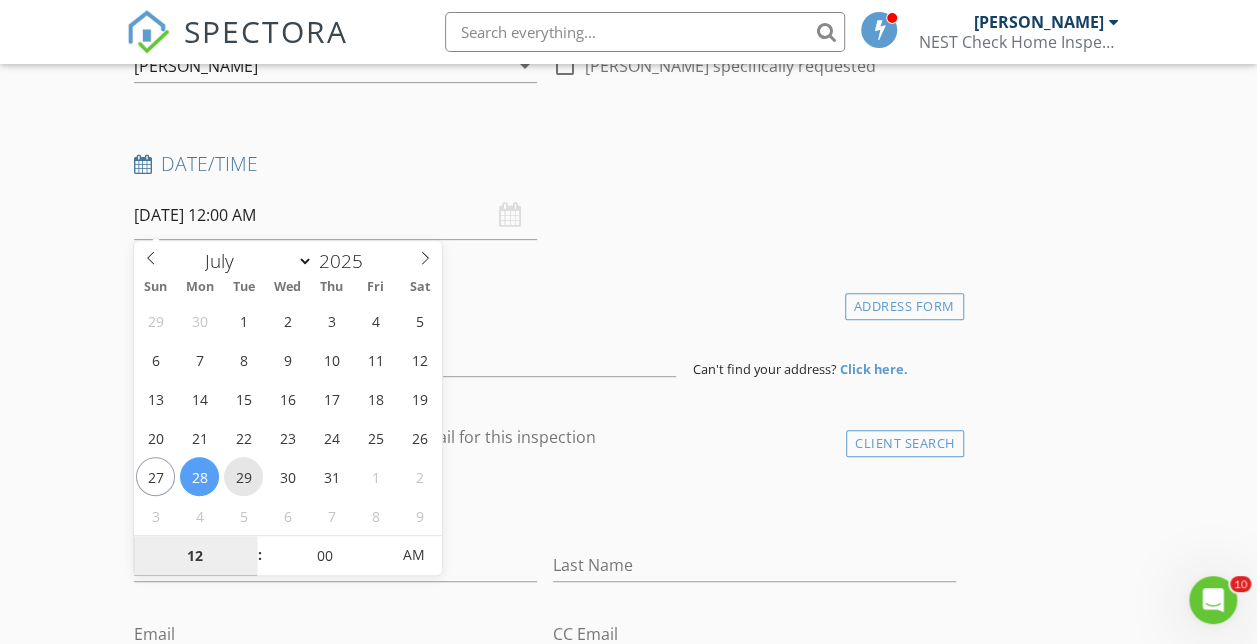 type on "[DATE] 12:00 AM" 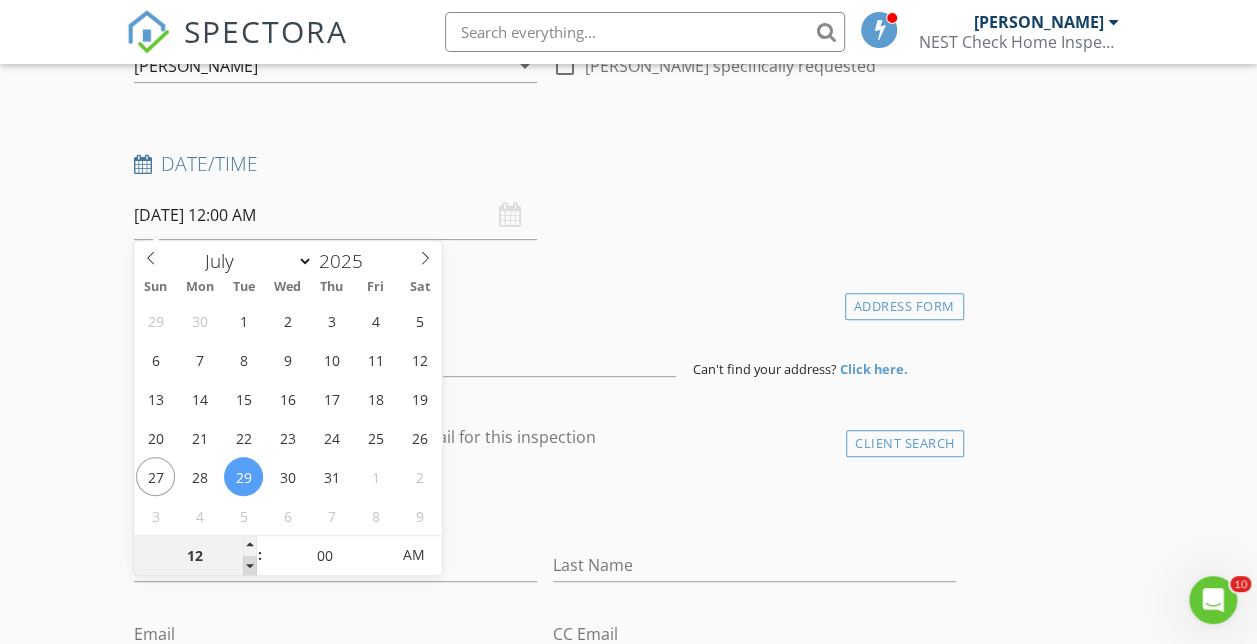 type on "11" 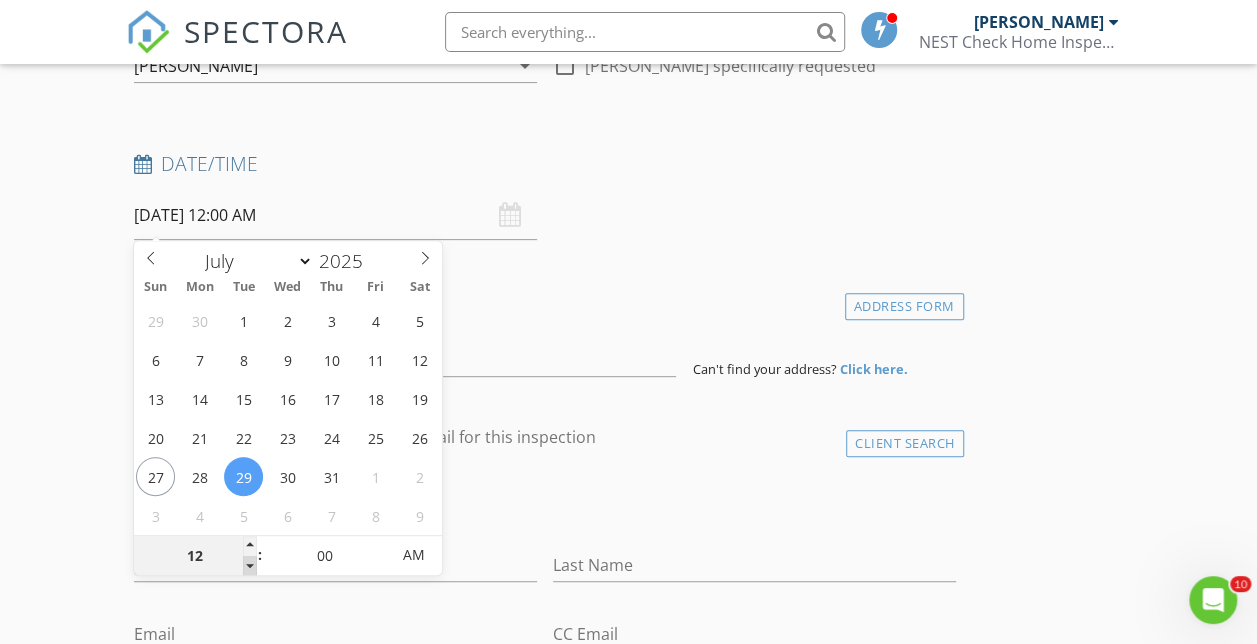 type on "[DATE] 11:00 PM" 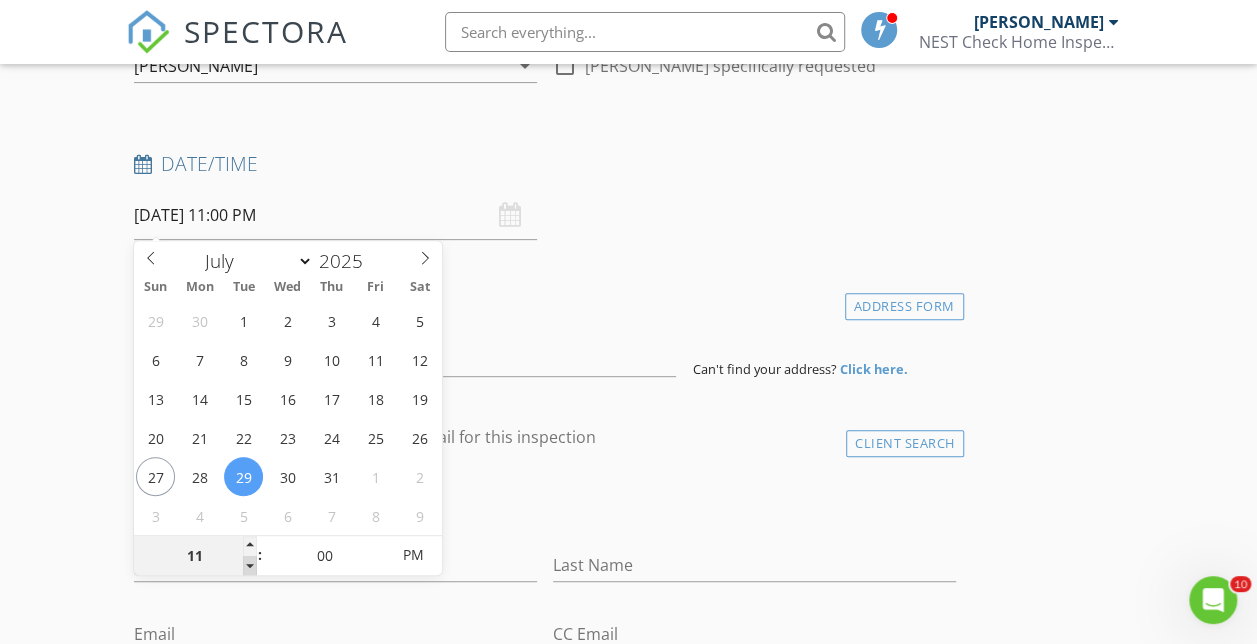 click at bounding box center (250, 566) 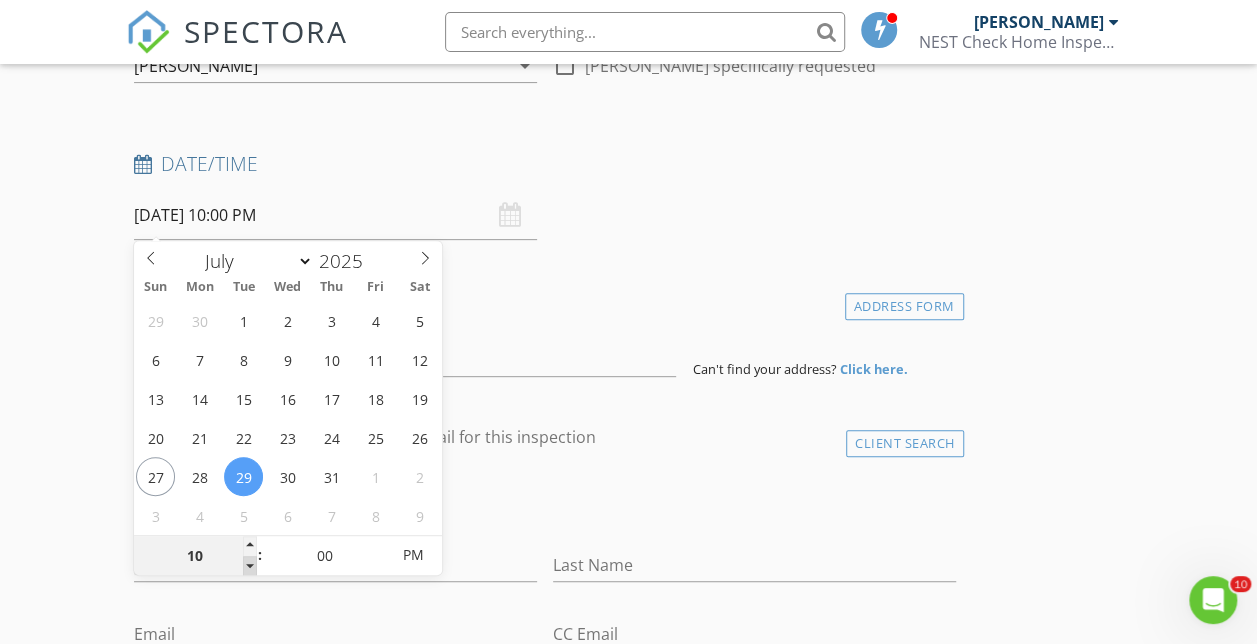 click at bounding box center (250, 566) 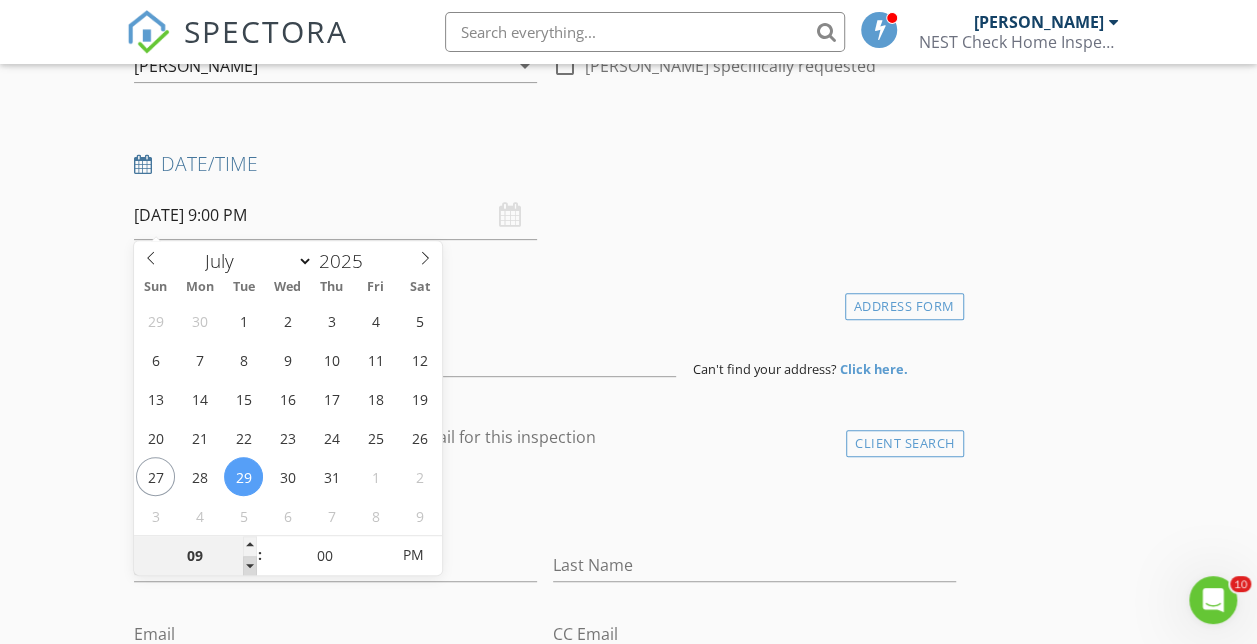 click at bounding box center (250, 566) 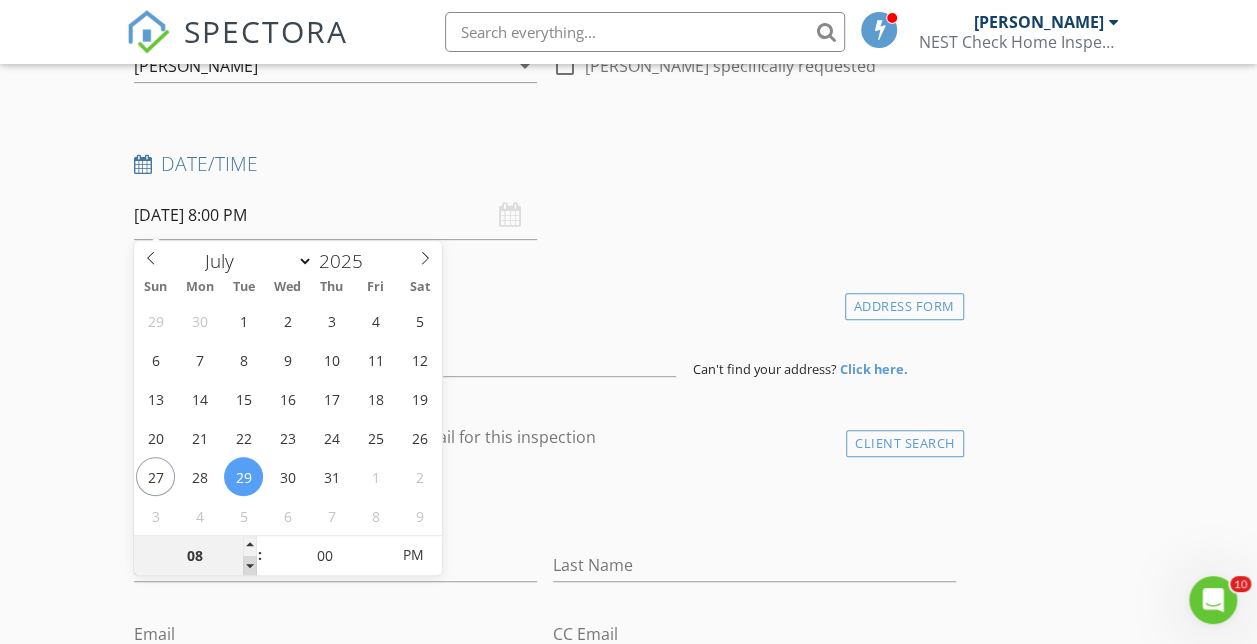 click at bounding box center (250, 566) 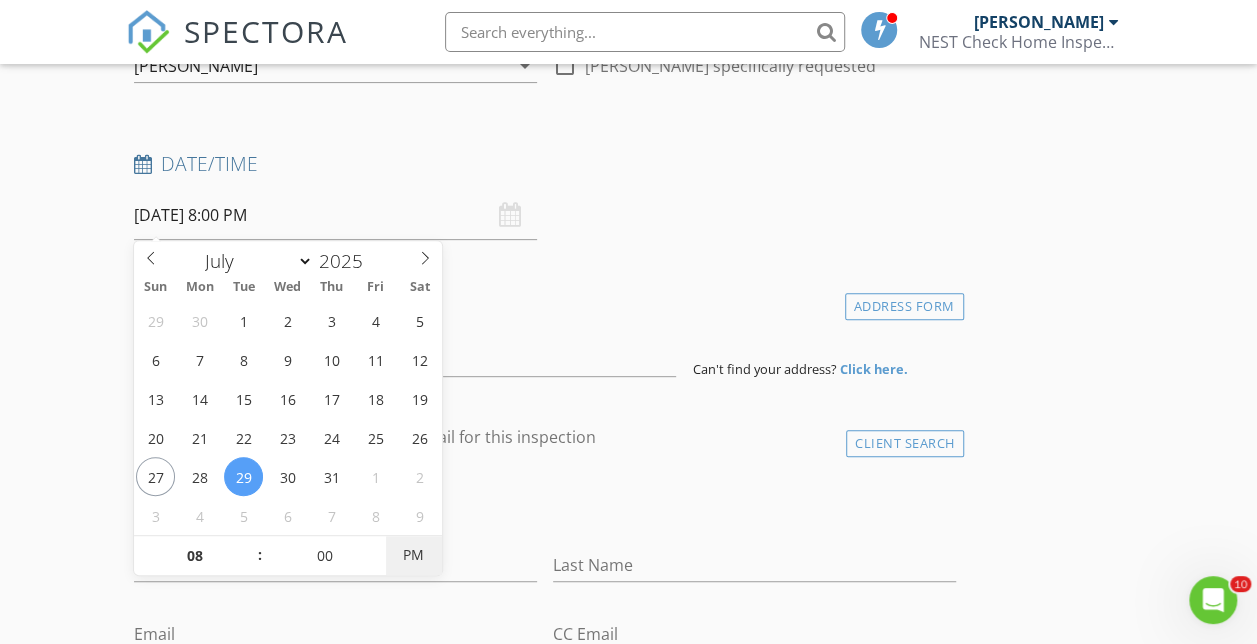 type on "[DATE] 8:00 AM" 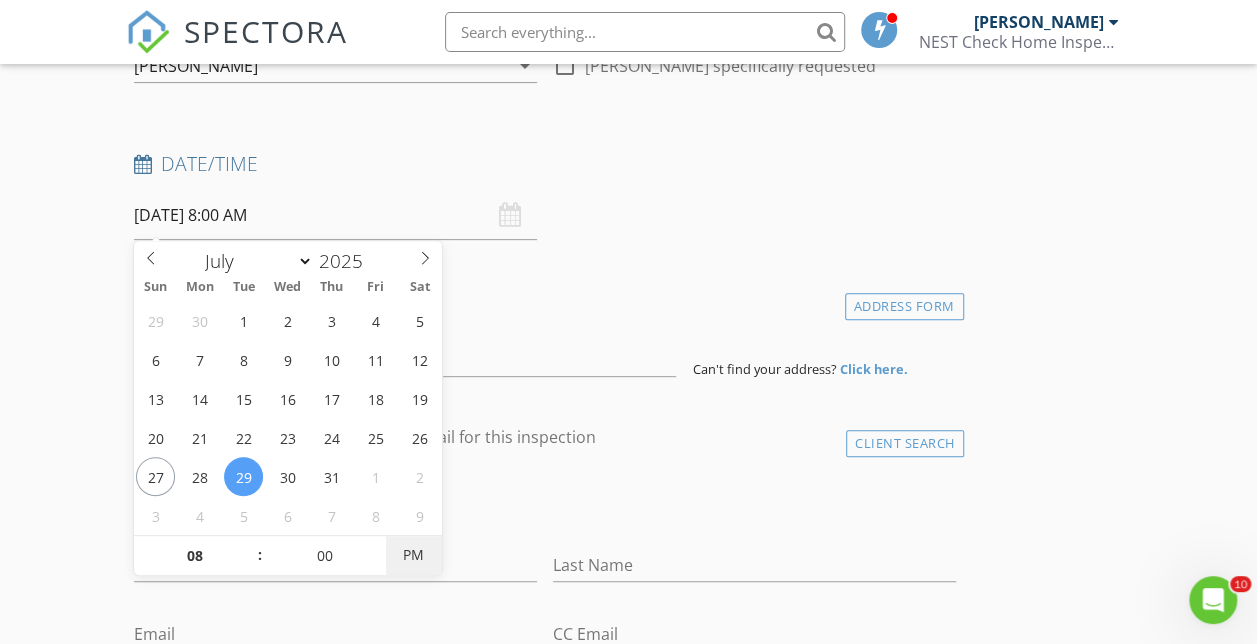 drag, startPoint x: 250, startPoint y: 564, endPoint x: 417, endPoint y: 554, distance: 167.29913 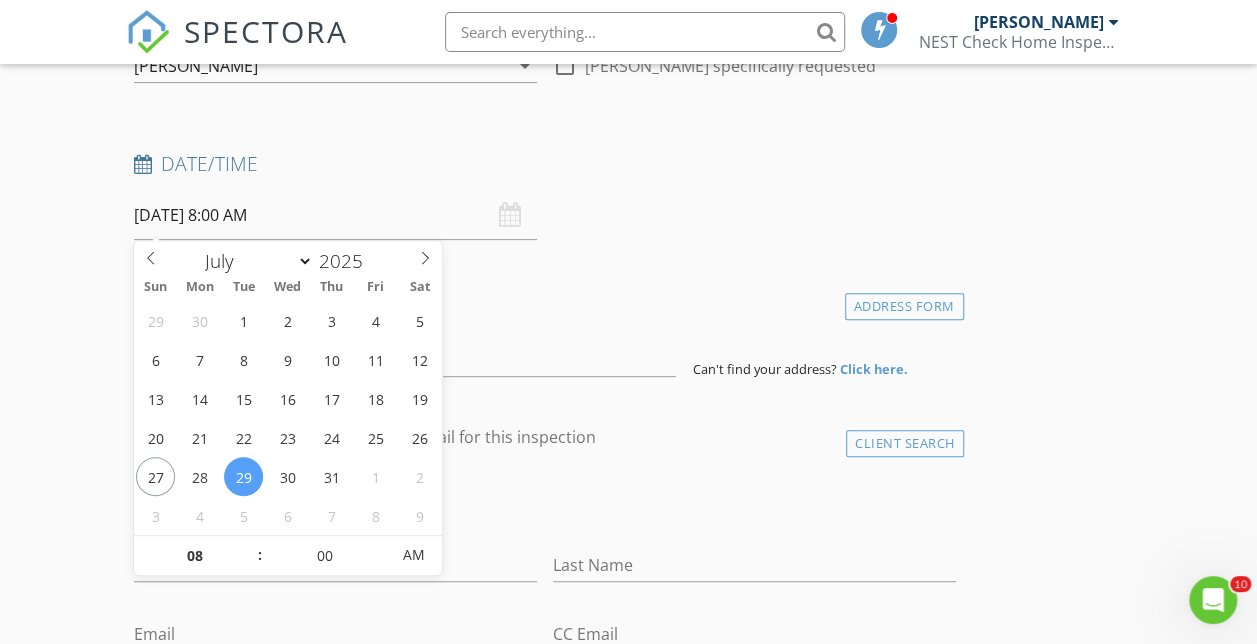 click on "INSPECTOR(S)
check_box   [PERSON_NAME]   PRIMARY   [PERSON_NAME] arrow_drop_down   check_box_outline_blank [PERSON_NAME] specifically requested
Date/Time
[DATE] 8:00 AM
Location
Address Form       Can't find your address?   Click here.
client
check_box Enable Client CC email for this inspection   Client Search     check_box_outline_blank Client is a Company/Organization     First Name   Last Name   Email   CC Email   Phone   Address   City   State   Zip       Notes   Private Notes
ADD ADDITIONAL client
SERVICES
check_box_outline_blank   Residential Inspection   General Home Inspection check_box_outline_blank   Verification of Repairs   check_box_outline_blank   Return Fee   Return after inspection  check_box_outline_blank   Water Sample-Ecoli   check_box_outline_blank" at bounding box center [629, 1488] 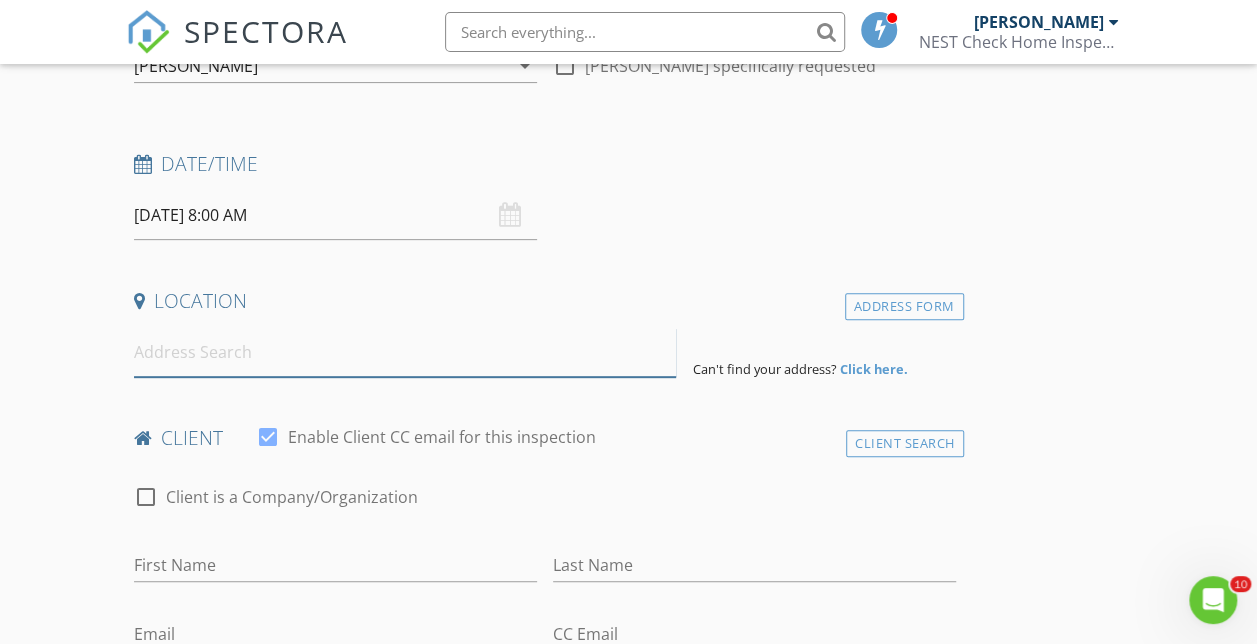 click at bounding box center [405, 352] 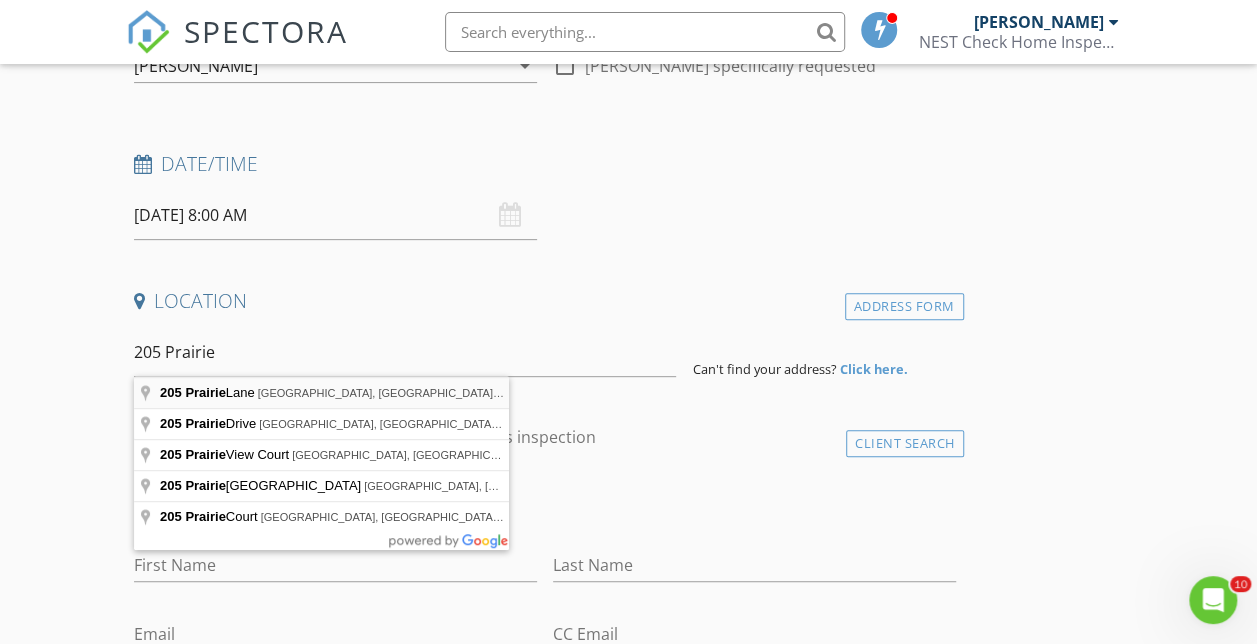 type on "[STREET_ADDRESS]" 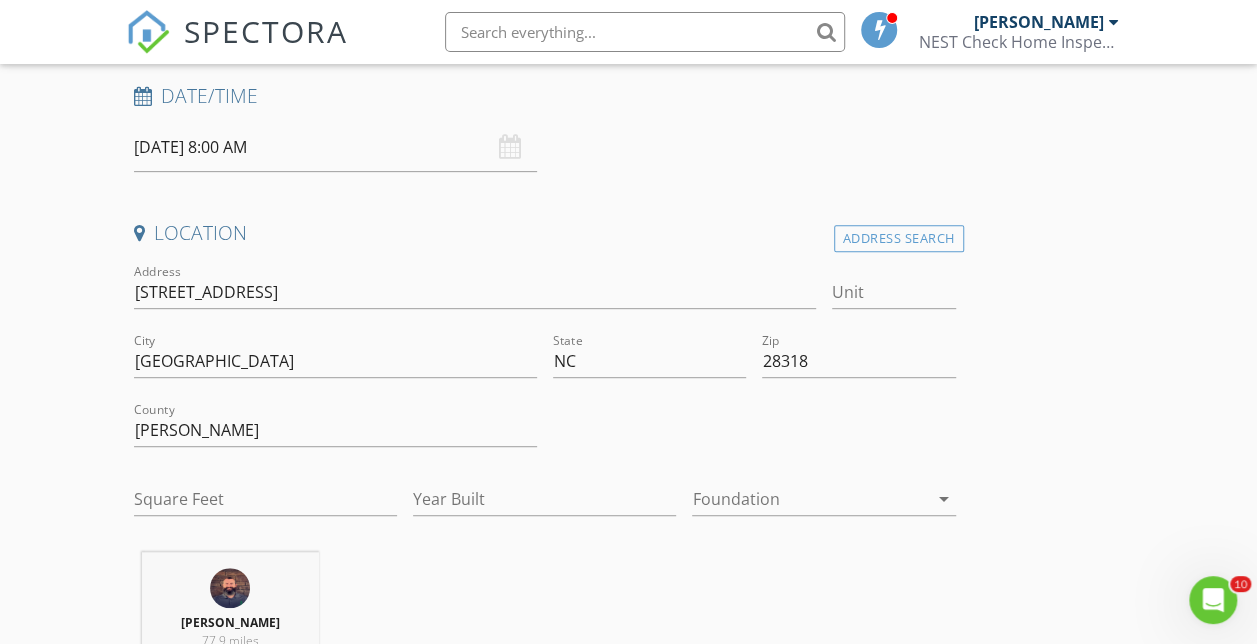 scroll, scrollTop: 400, scrollLeft: 0, axis: vertical 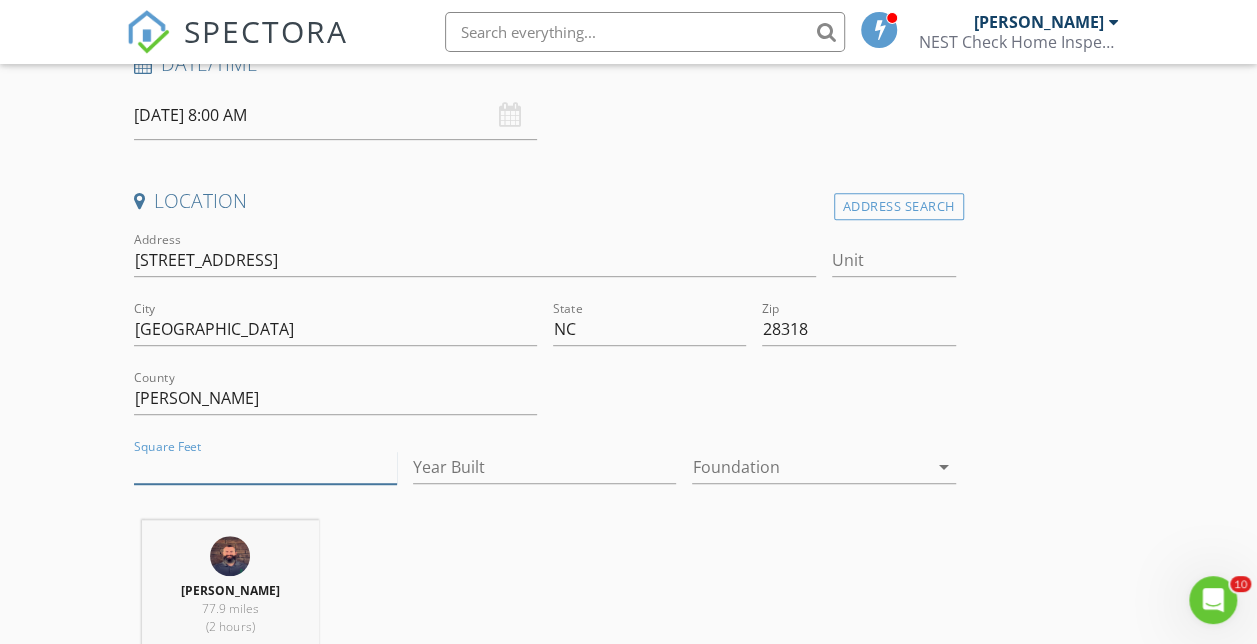 click on "Square Feet" at bounding box center [265, 467] 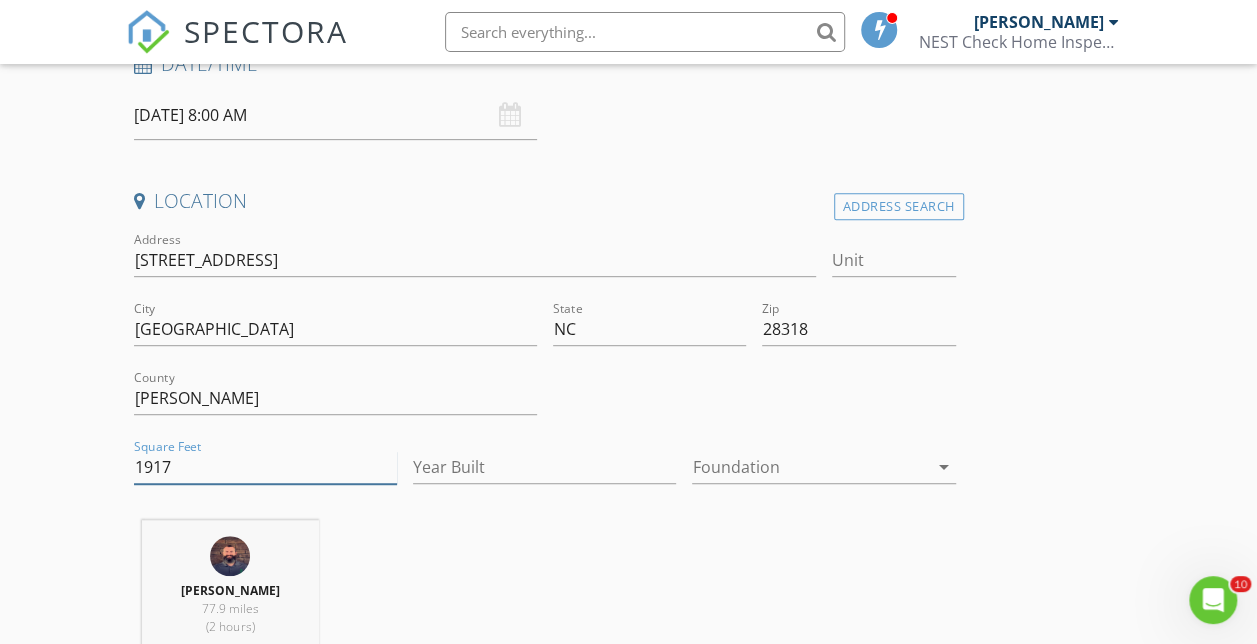 type on "1917" 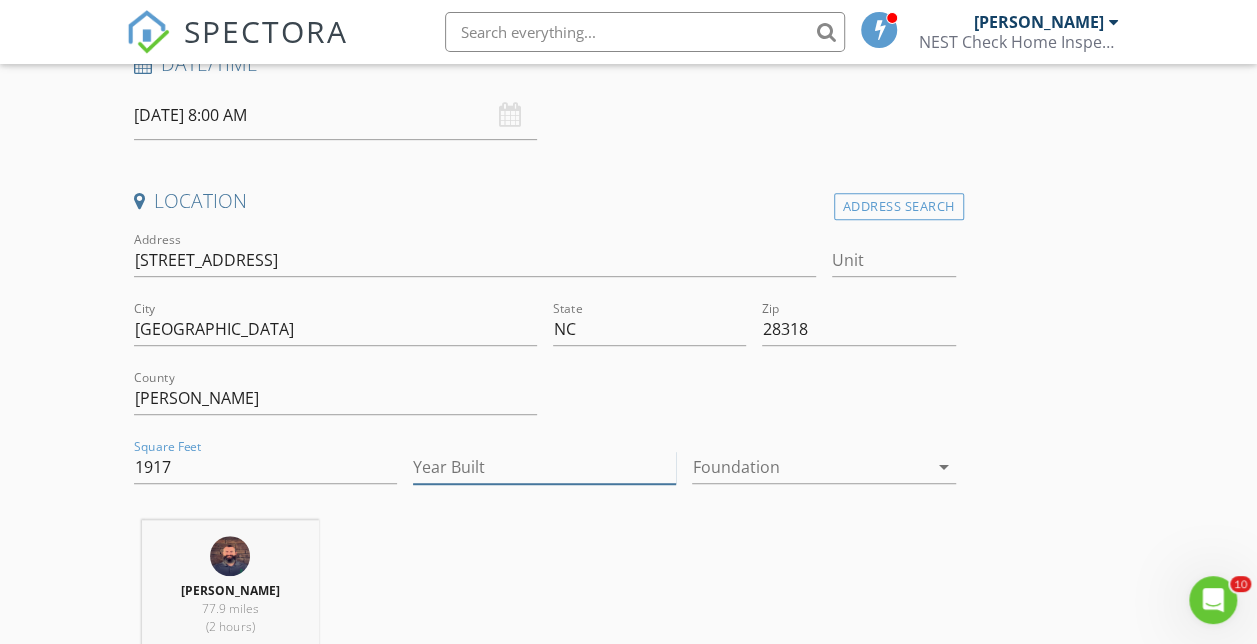 click on "Year Built" at bounding box center [544, 467] 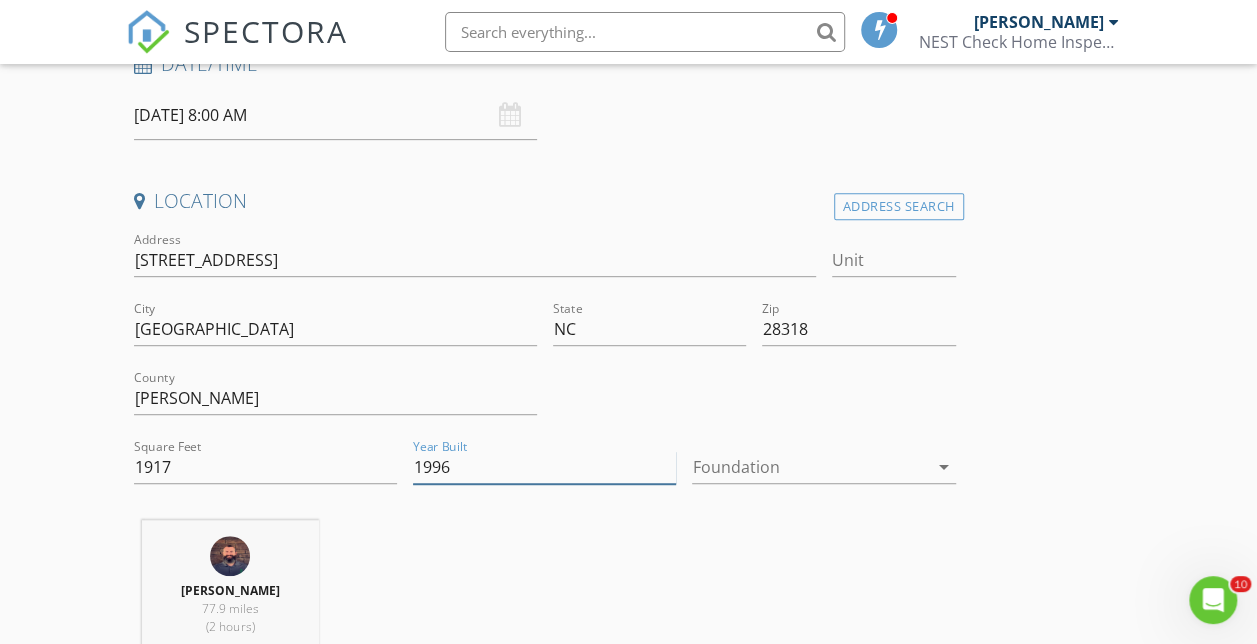 type on "1996" 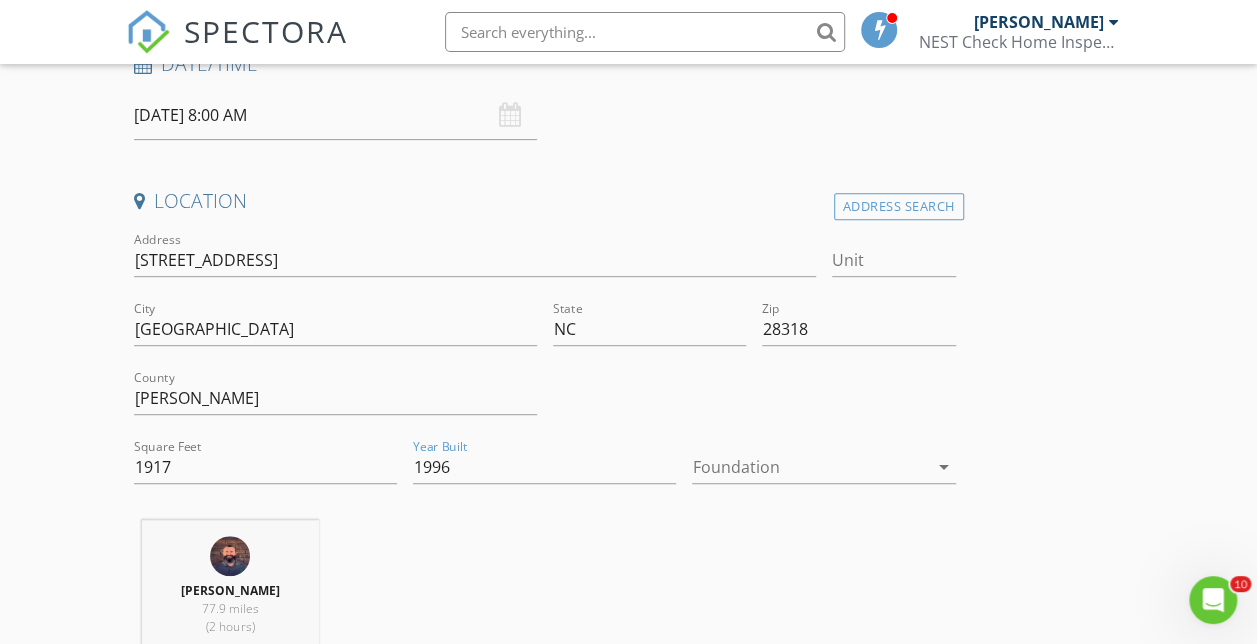 click at bounding box center (809, 467) 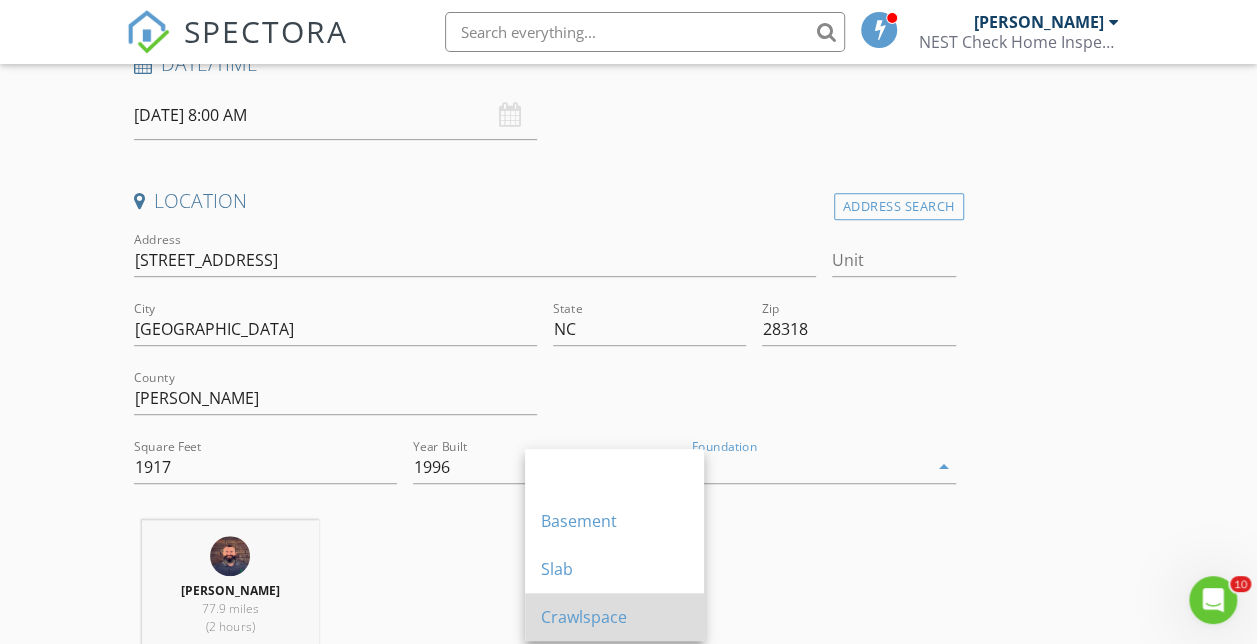 click on "Crawlspace" at bounding box center [614, 617] 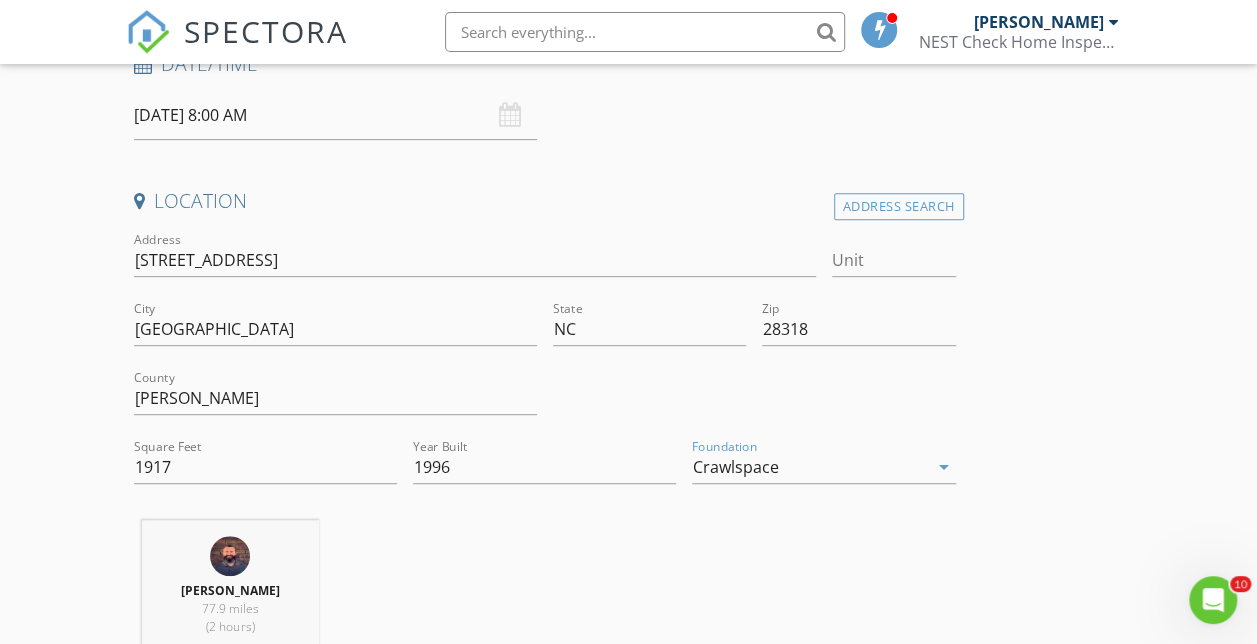 click on "INSPECTOR(S)
check_box   [PERSON_NAME]   PRIMARY   [PERSON_NAME] arrow_drop_down   check_box_outline_blank [PERSON_NAME] specifically requested
Date/Time
[DATE] 8:00 AM
Location
Address Search       Address [STREET_ADDRESS][US_STATE] Sampson     Square Feet 1917   Year Built 1996   Foundation Crawlspace arrow_drop_down     [PERSON_NAME]     77.9 miles     (2 hours)
client
check_box Enable Client CC email for this inspection   Client Search     check_box_outline_blank Client is a Company/Organization     First Name   Last Name   Email   CC Email   Phone   Address   City   State   Zip       Notes   Private Notes
ADD ADDITIONAL client
SERVICES
check_box_outline_blank   Residential Inspection   General Home Inspection       Return Fee" at bounding box center [629, 1592] 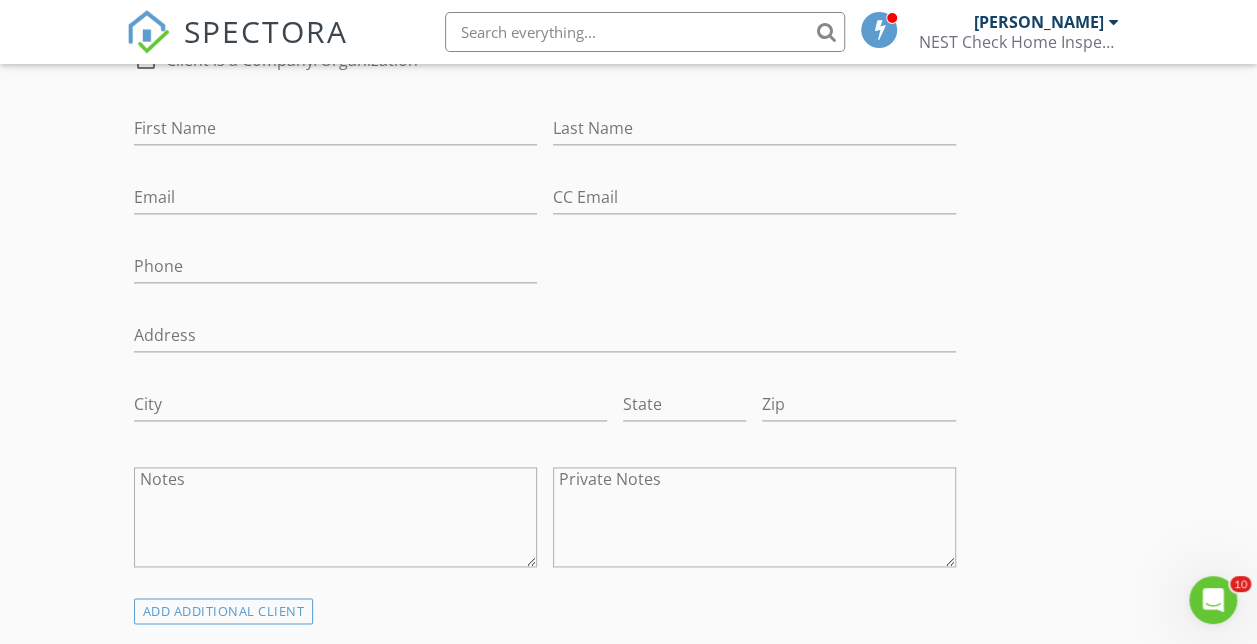 scroll, scrollTop: 900, scrollLeft: 0, axis: vertical 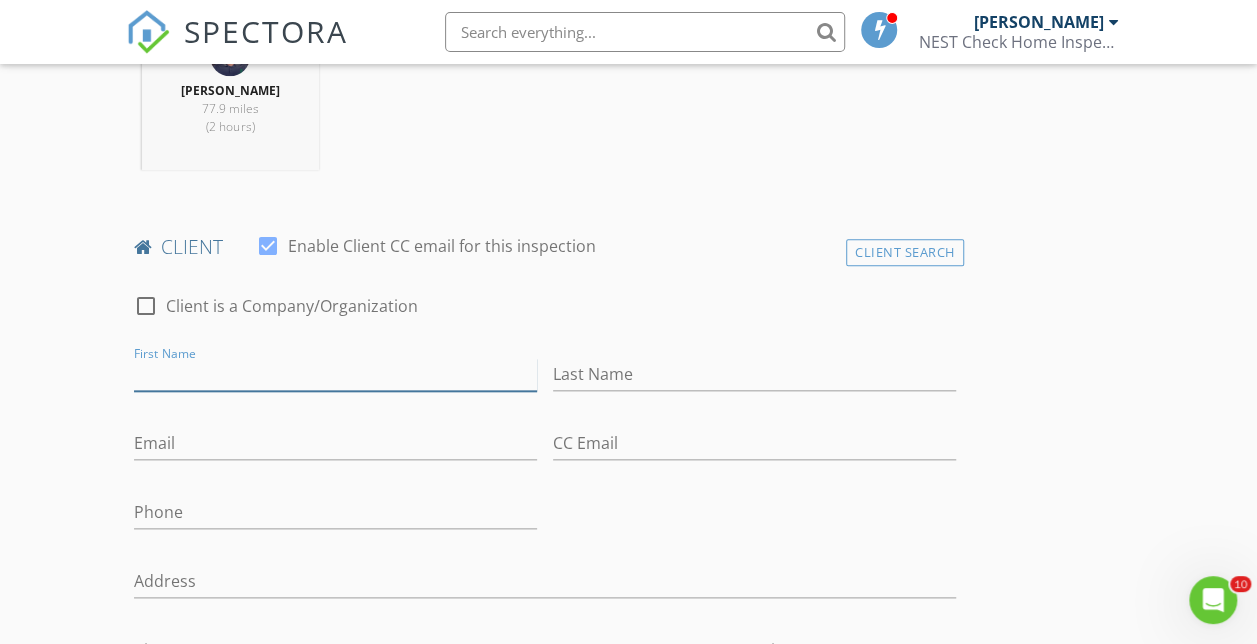 click on "First Name" at bounding box center [335, 374] 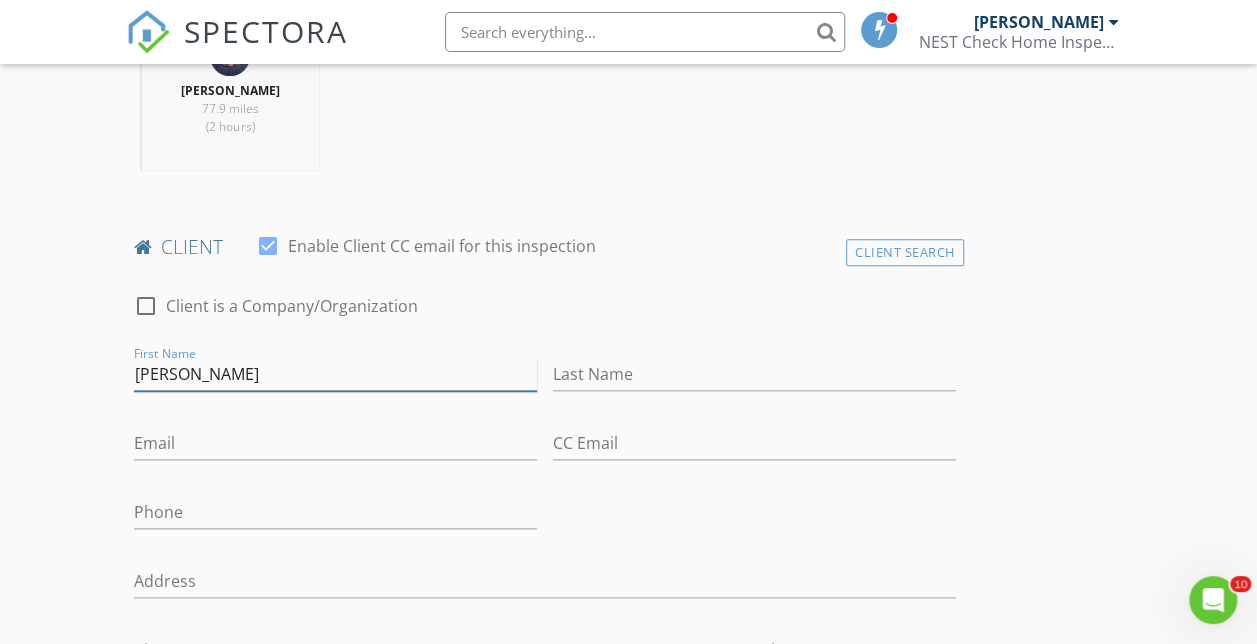 type on "[PERSON_NAME]" 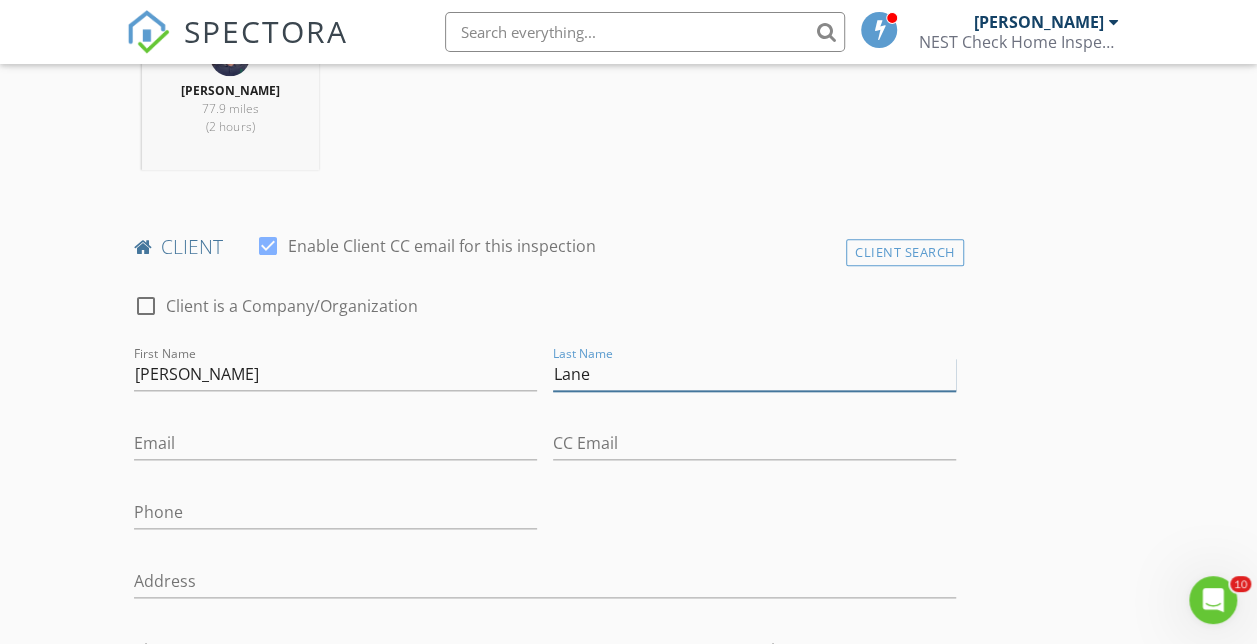 type on "Lane" 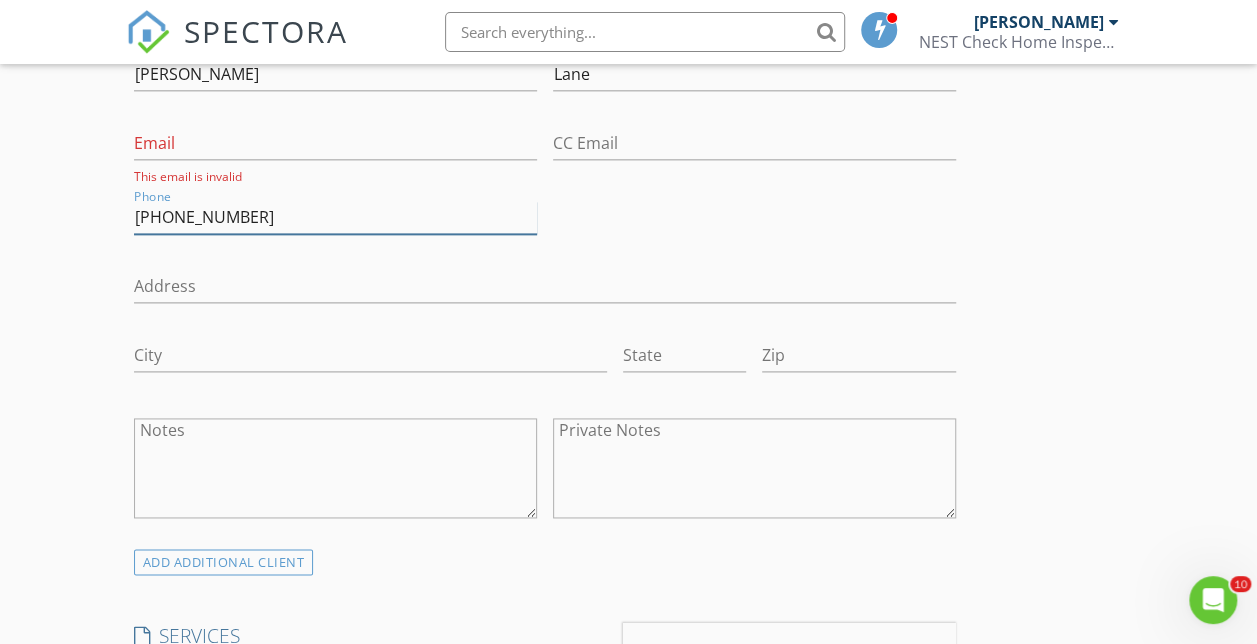 scroll, scrollTop: 1300, scrollLeft: 0, axis: vertical 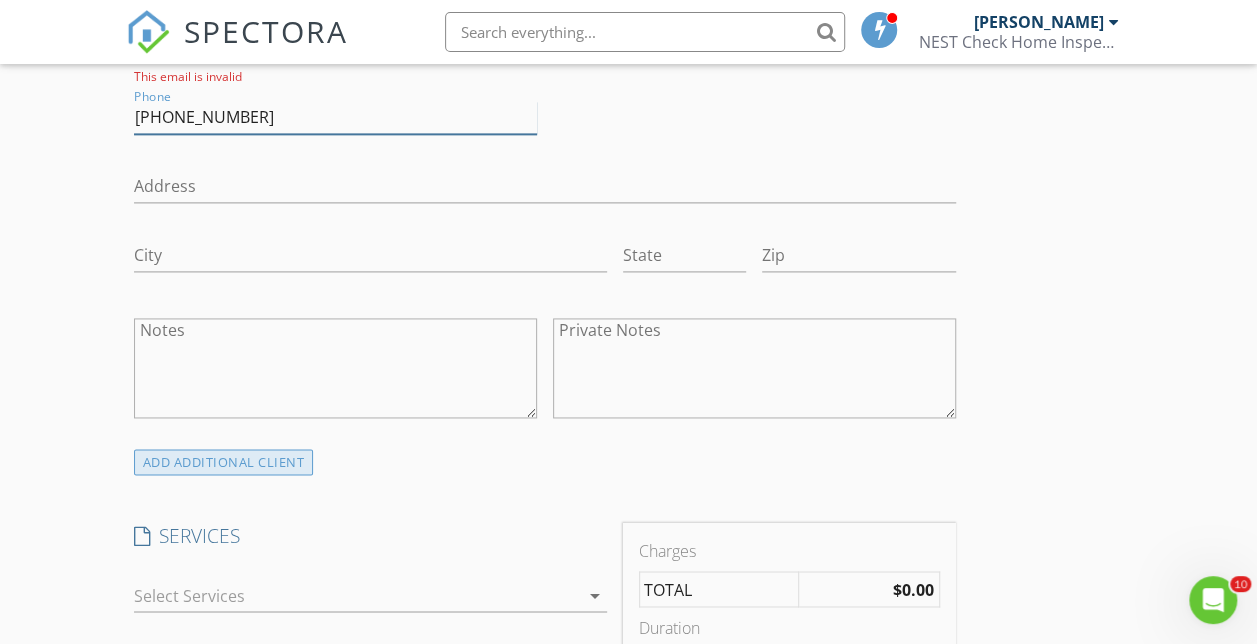 type on "[PHONE_NUMBER]" 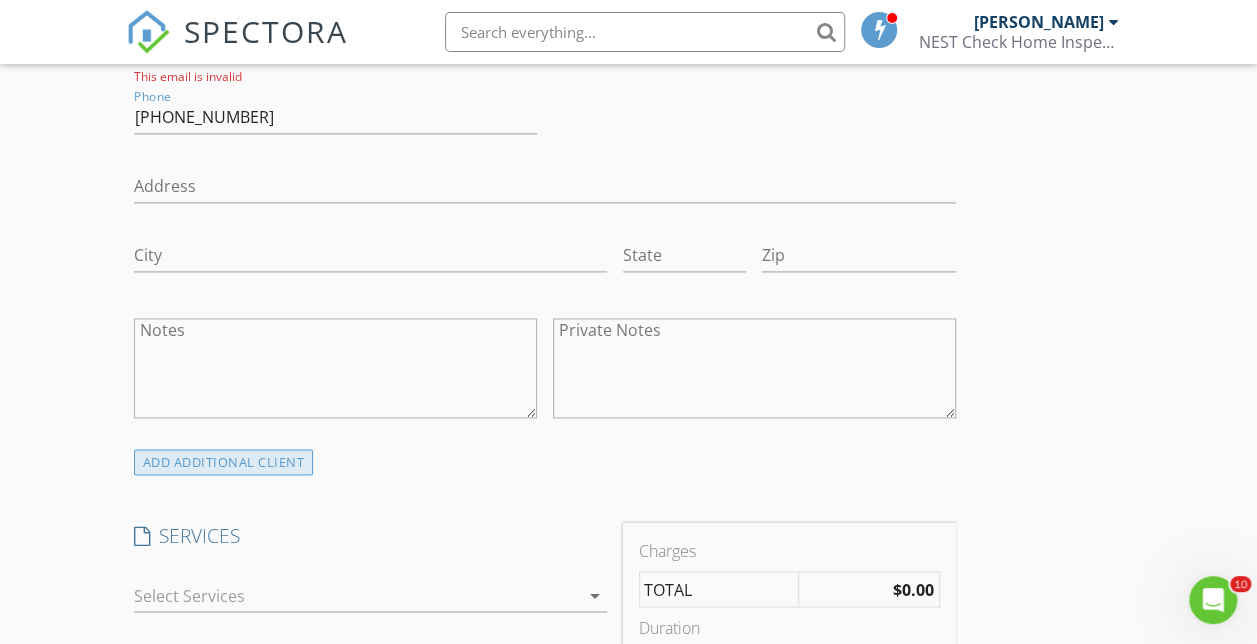 click on "ADD ADDITIONAL client" at bounding box center [224, 462] 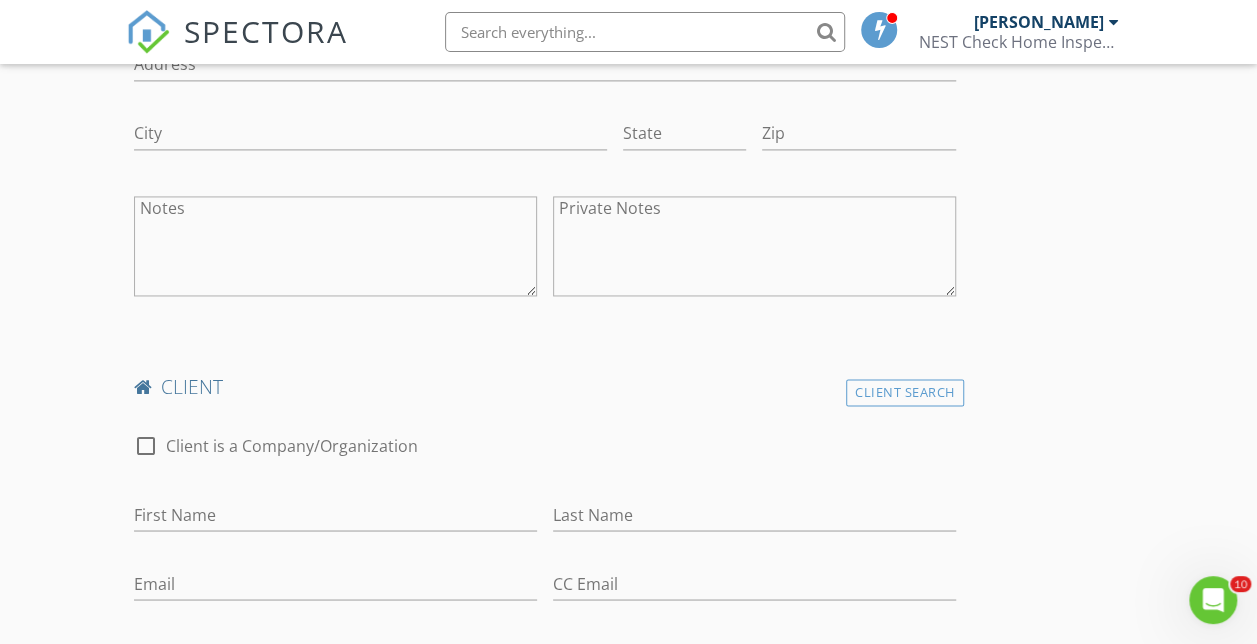 scroll, scrollTop: 1500, scrollLeft: 0, axis: vertical 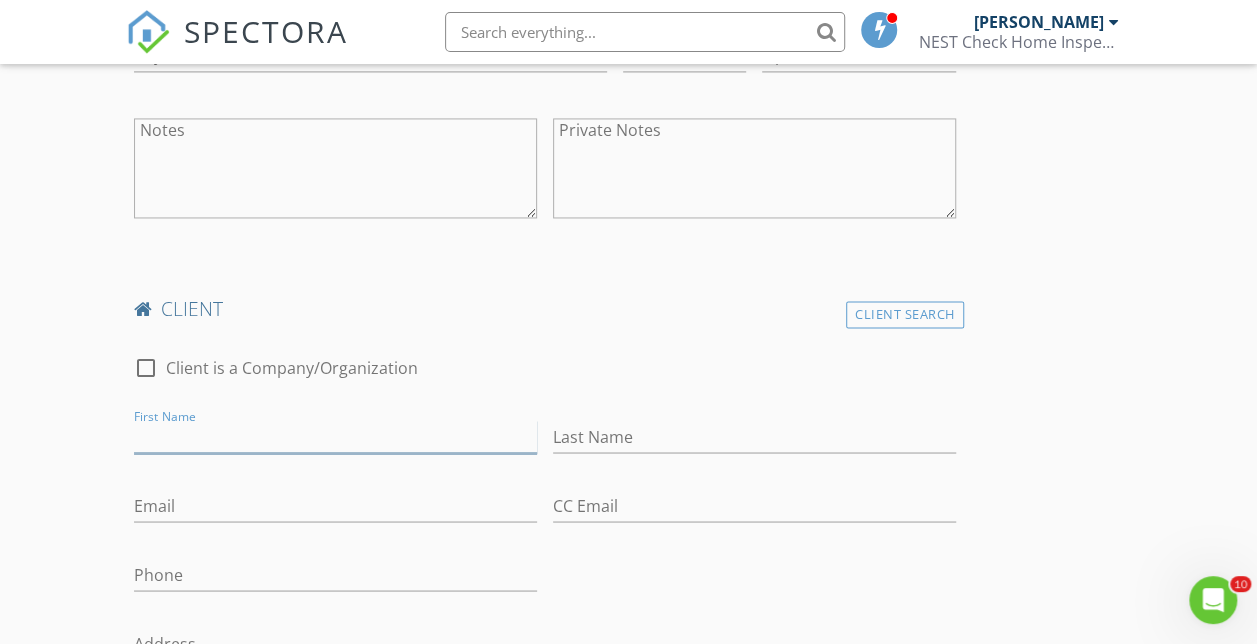 click on "First Name" at bounding box center [335, 436] 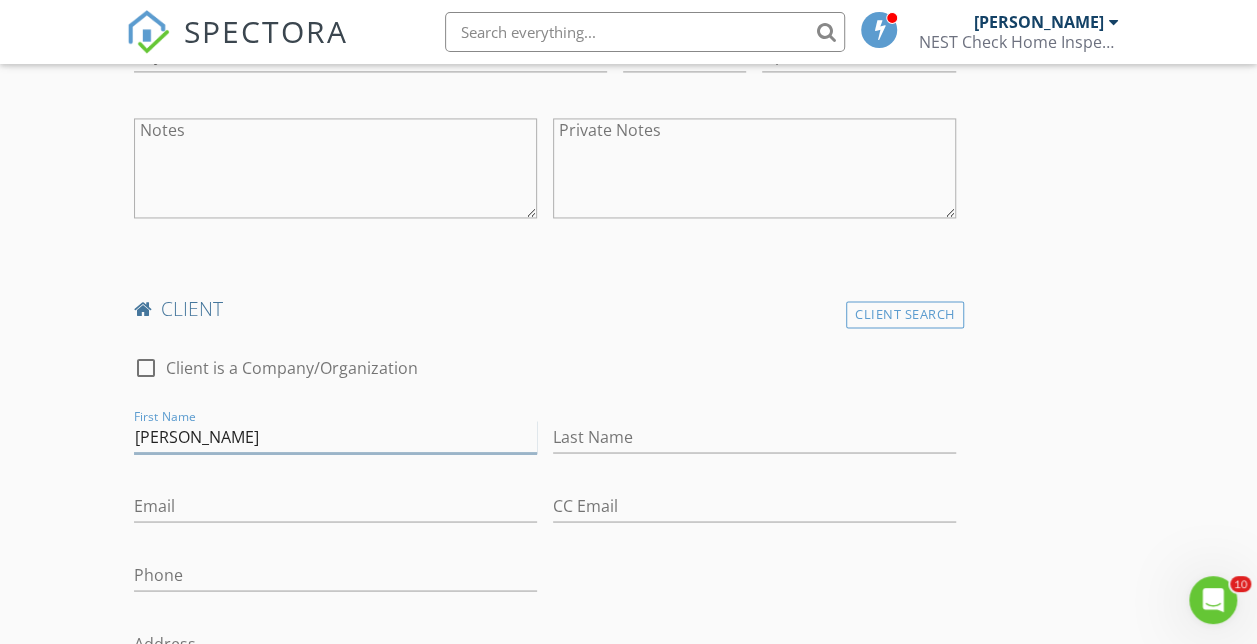 type on "[PERSON_NAME]" 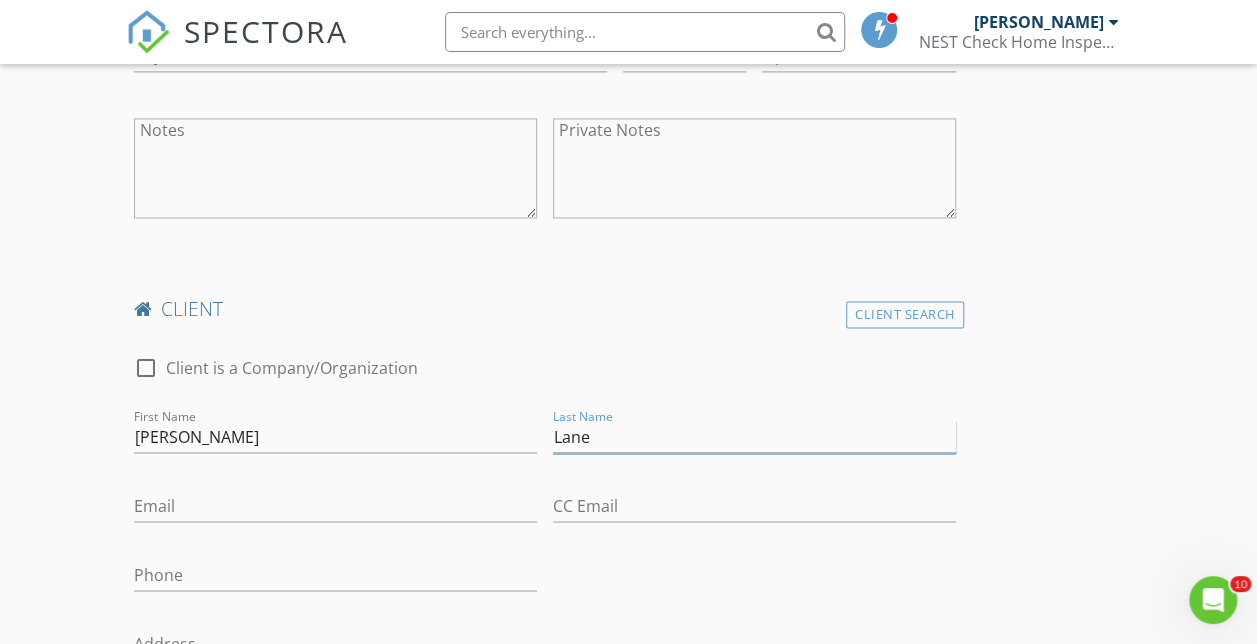 type on "Lane" 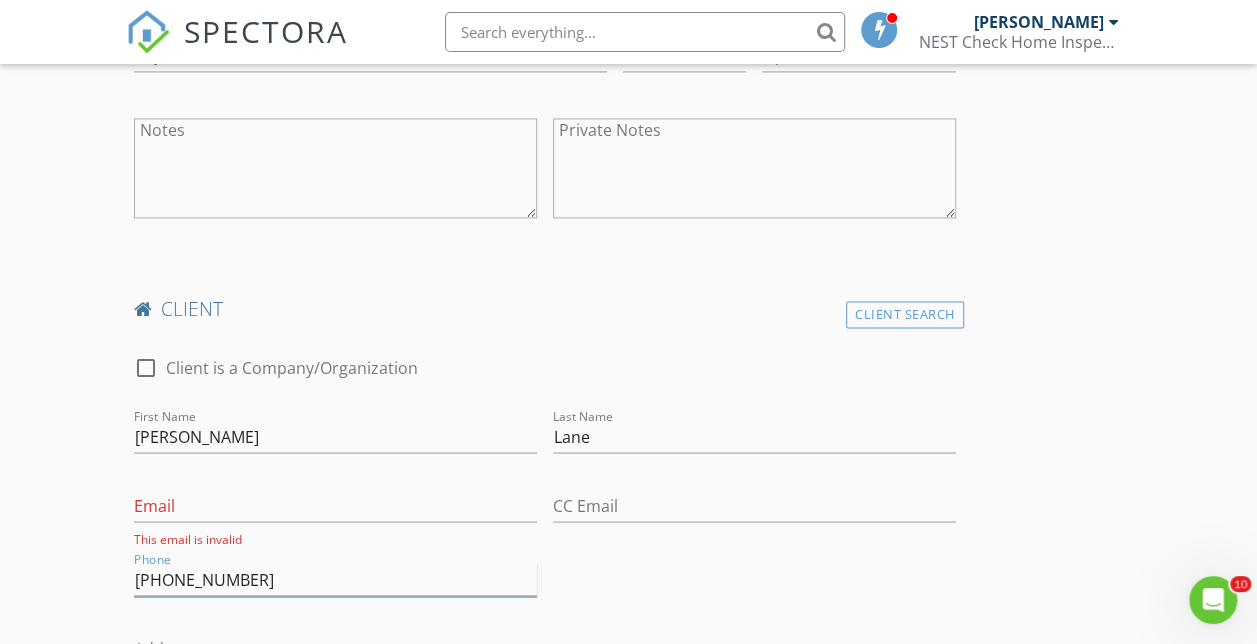 type on "[PHONE_NUMBER]" 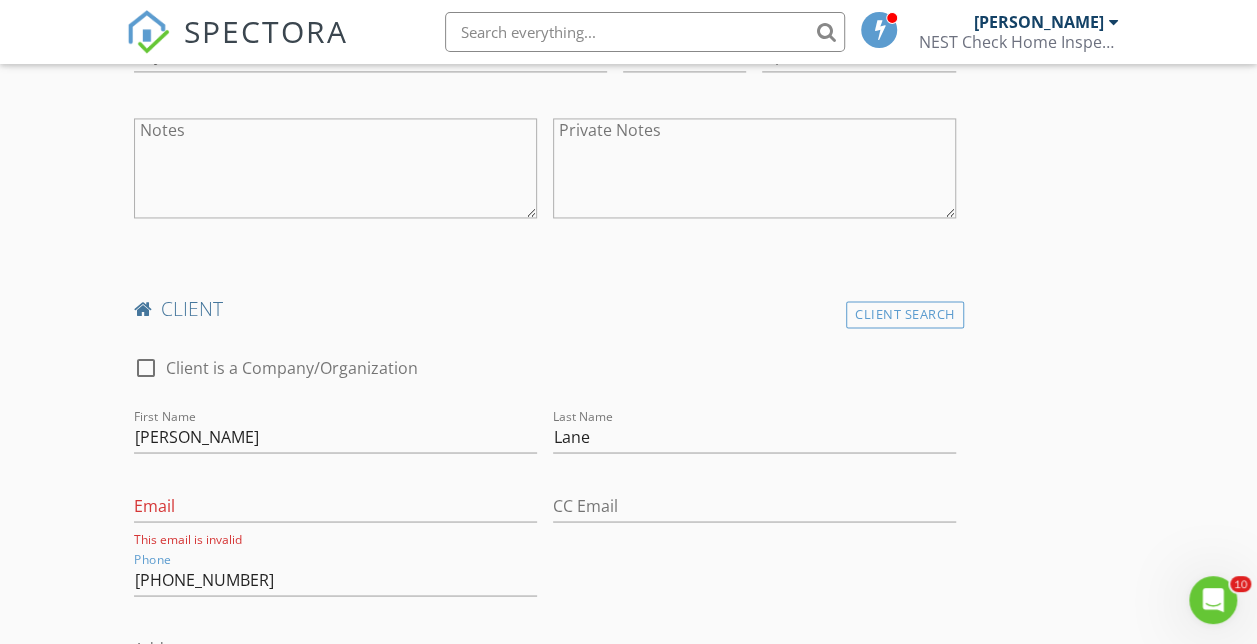 click on "INSPECTOR(S)
check_box   [PERSON_NAME]   PRIMARY   [PERSON_NAME] arrow_drop_down   check_box_outline_blank [PERSON_NAME] specifically requested
Date/Time
[DATE] 8:00 AM
Location
Address Search       Address [STREET_ADDRESS][US_STATE] Sampson     Square Feet 1917   Year Built 1996   Foundation Crawlspace arrow_drop_down     [PERSON_NAME]     77.9 miles     (2 hours)
client
check_box Enable Client CC email for this inspection   Client Search     check_box_outline_blank Client is a Company/Organization     First Name [PERSON_NAME]   Last Name [PERSON_NAME]   Email This email is invalid   CC Email   Phone [PHONE_NUMBER]   Address   City   State   Zip       Notes   Private Notes
client
Client Search     check_box_outline_blank Client is a Company/Organization     First Name [PERSON_NAME]   Last Name [PERSON_NAME]" at bounding box center (629, 813) 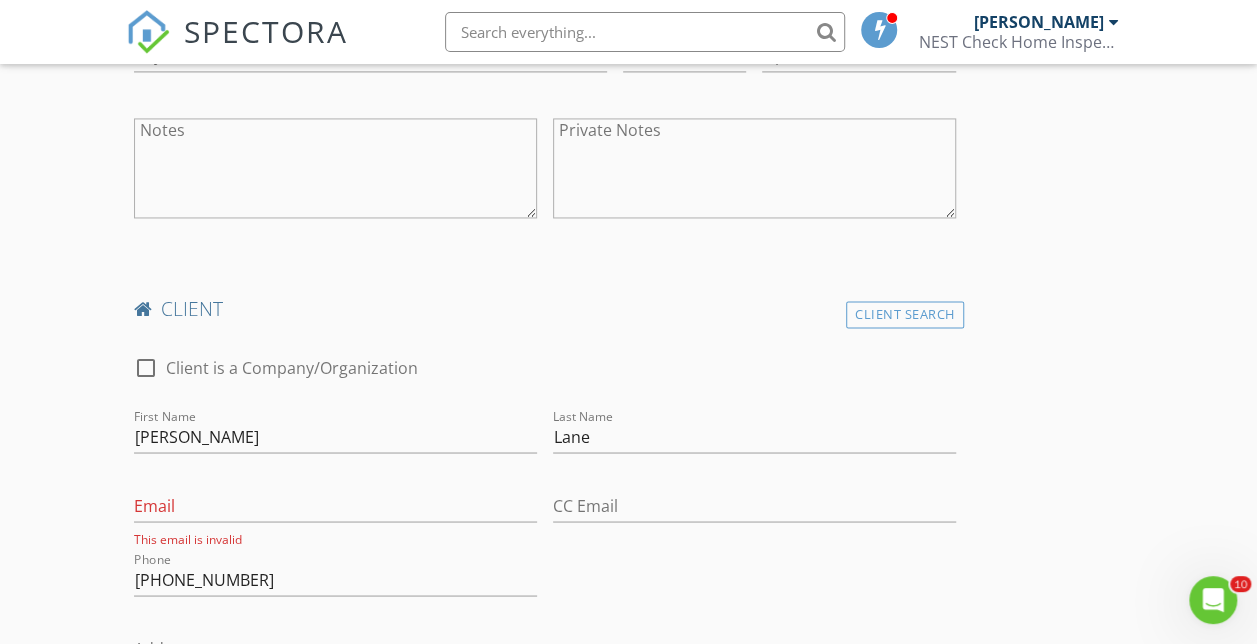 click 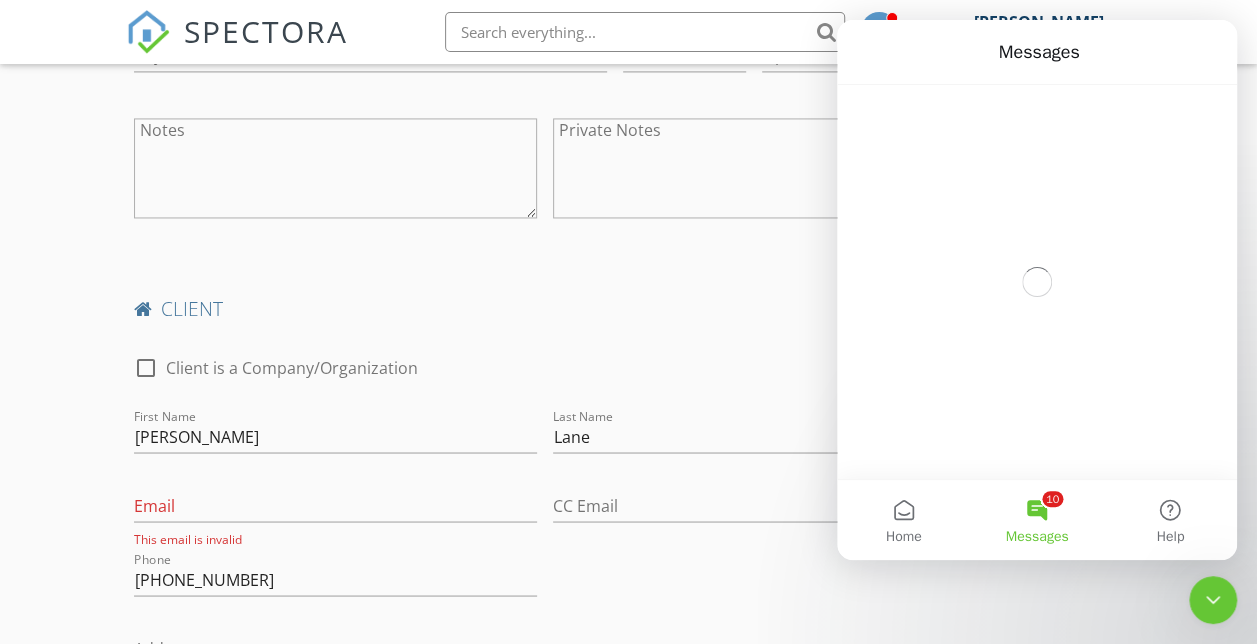 scroll, scrollTop: 0, scrollLeft: 0, axis: both 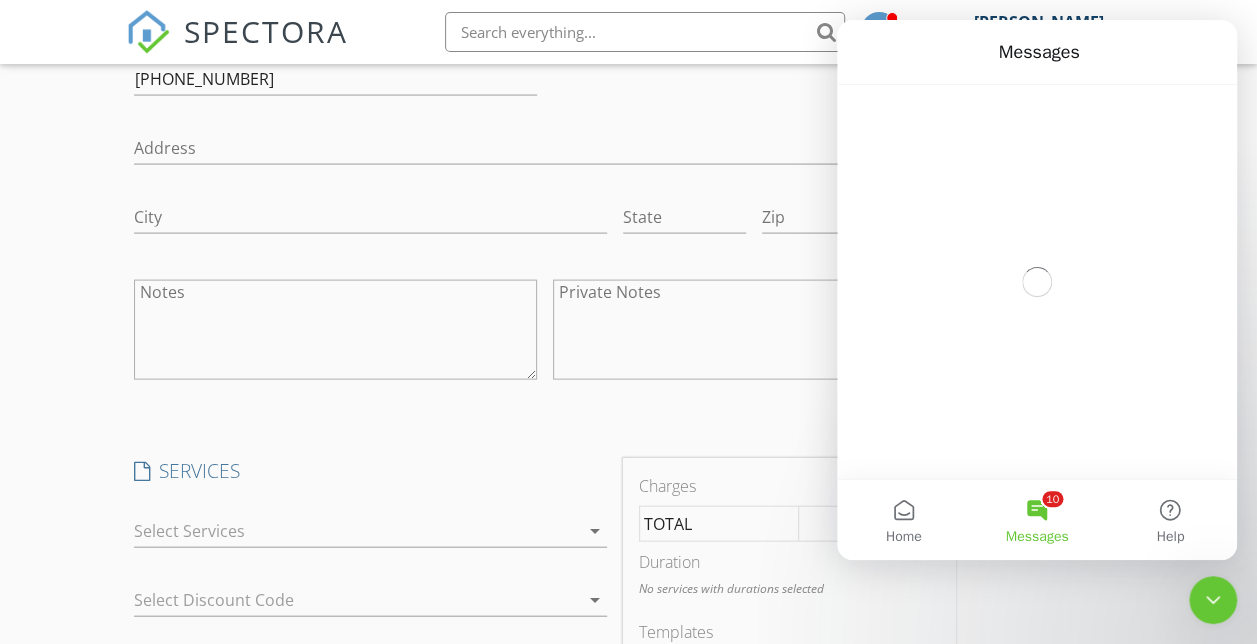 click at bounding box center [356, 531] 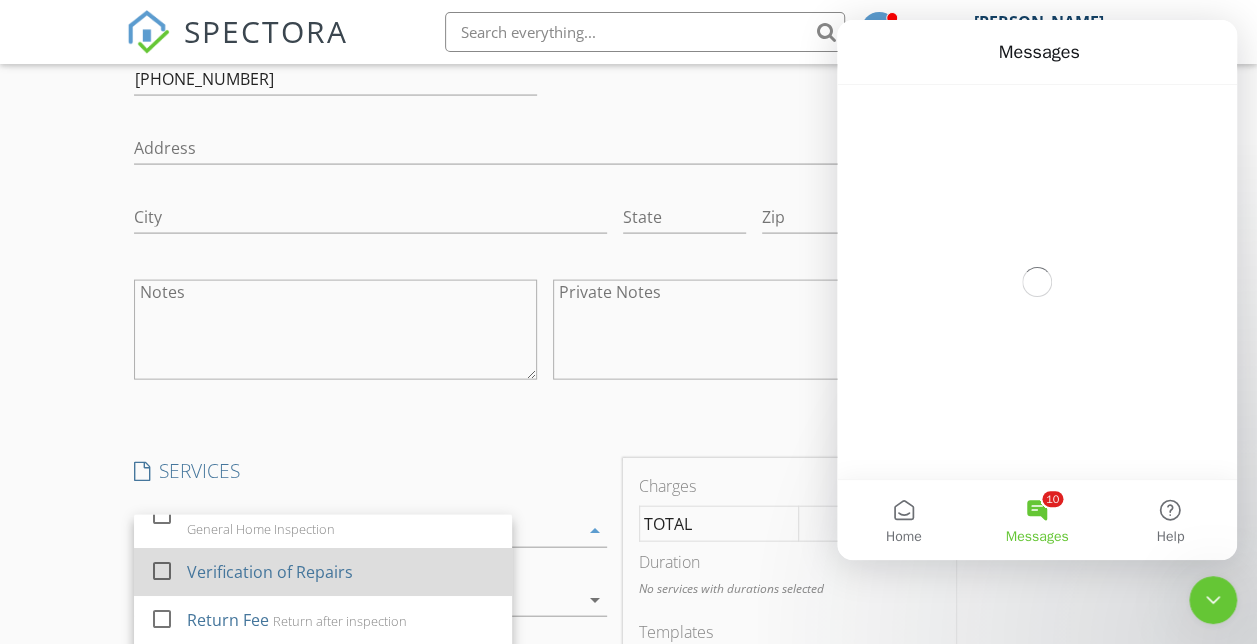 scroll, scrollTop: 0, scrollLeft: 0, axis: both 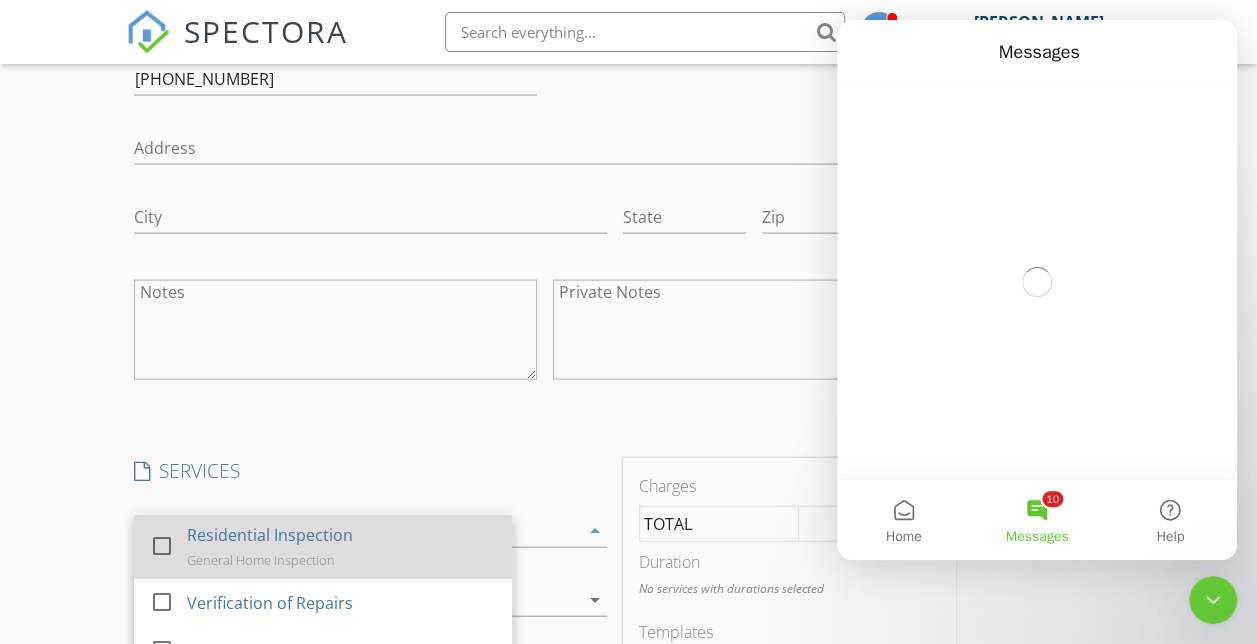 click on "Residential Inspection   General Home Inspection" at bounding box center [341, 547] 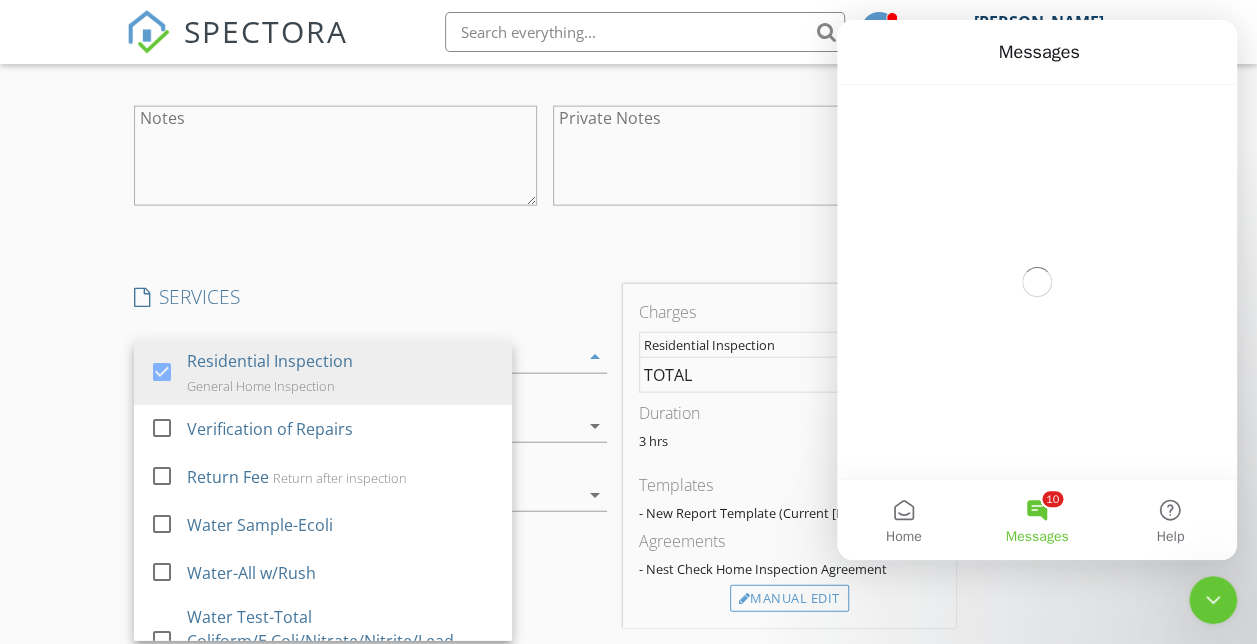 scroll, scrollTop: 2200, scrollLeft: 0, axis: vertical 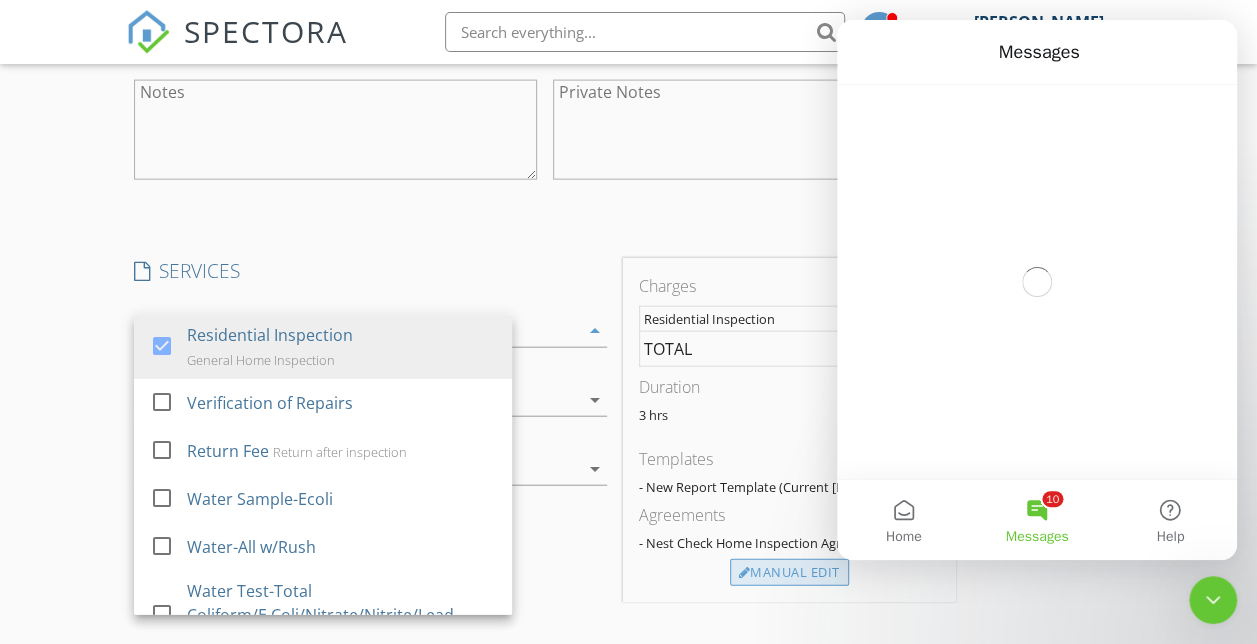 click on "Manual Edit" at bounding box center (789, 573) 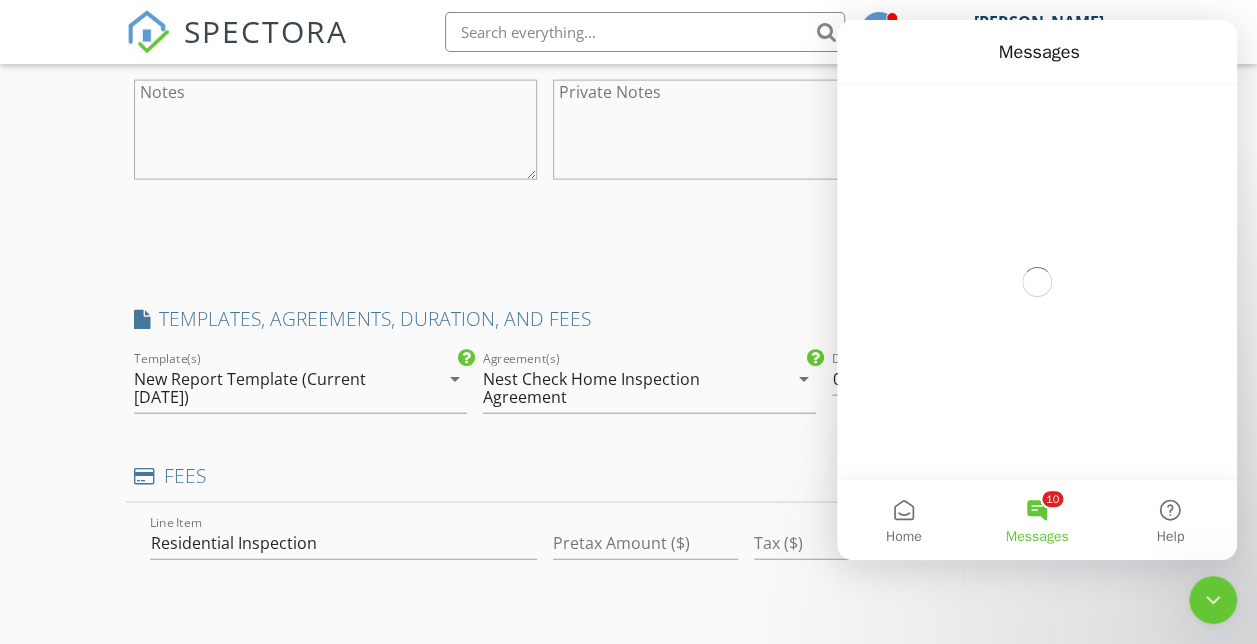 type on "0" 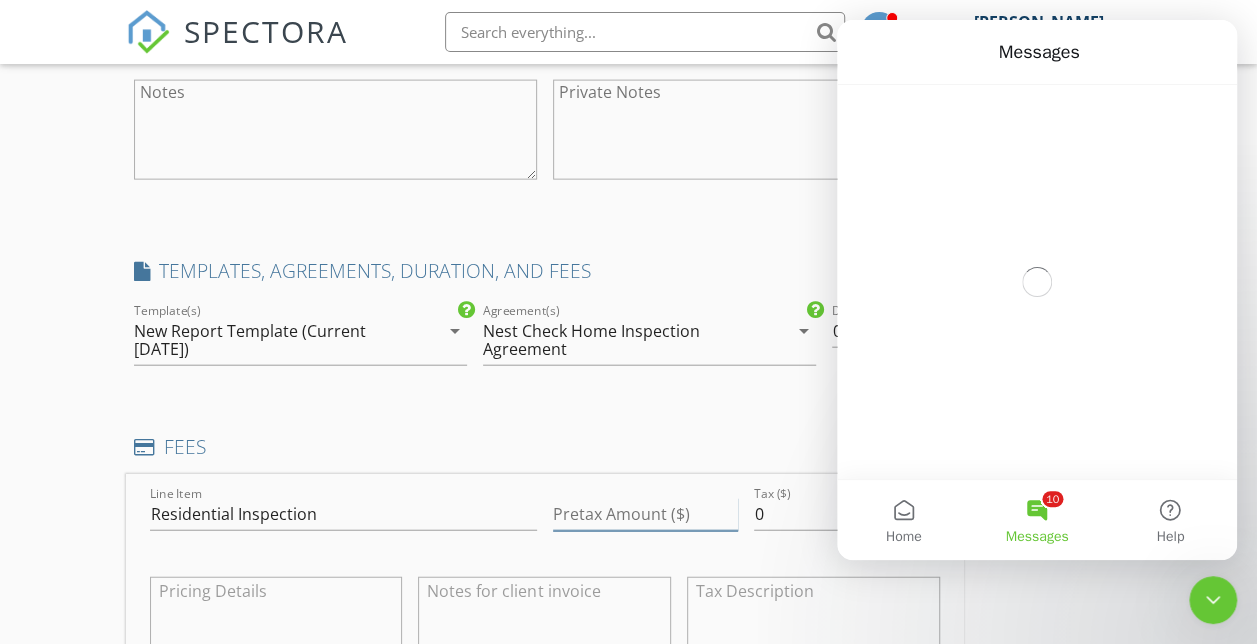 click on "Pretax Amount ($)" at bounding box center [645, 514] 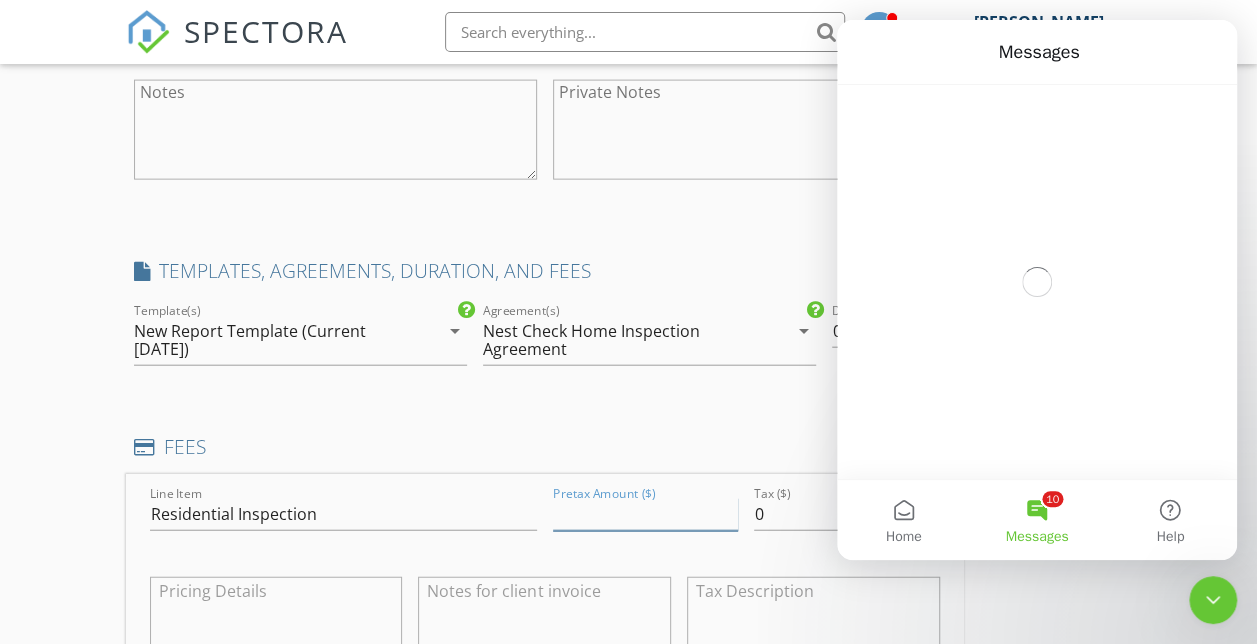 click on "Pretax Amount ($)" at bounding box center (645, 514) 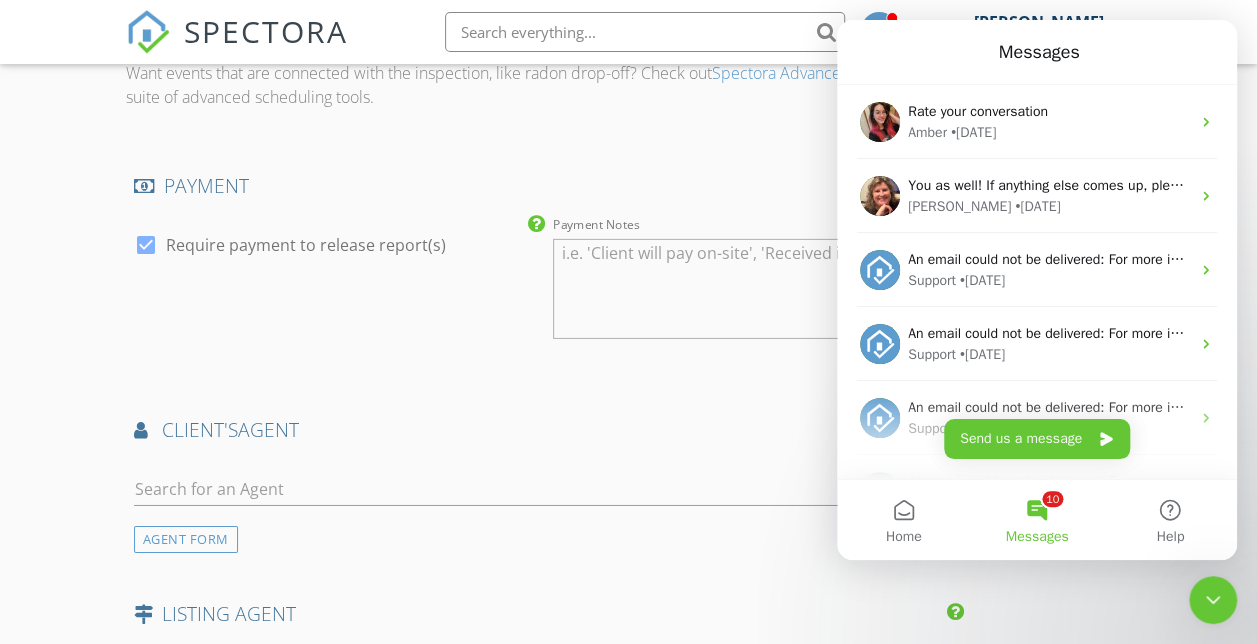scroll, scrollTop: 3100, scrollLeft: 0, axis: vertical 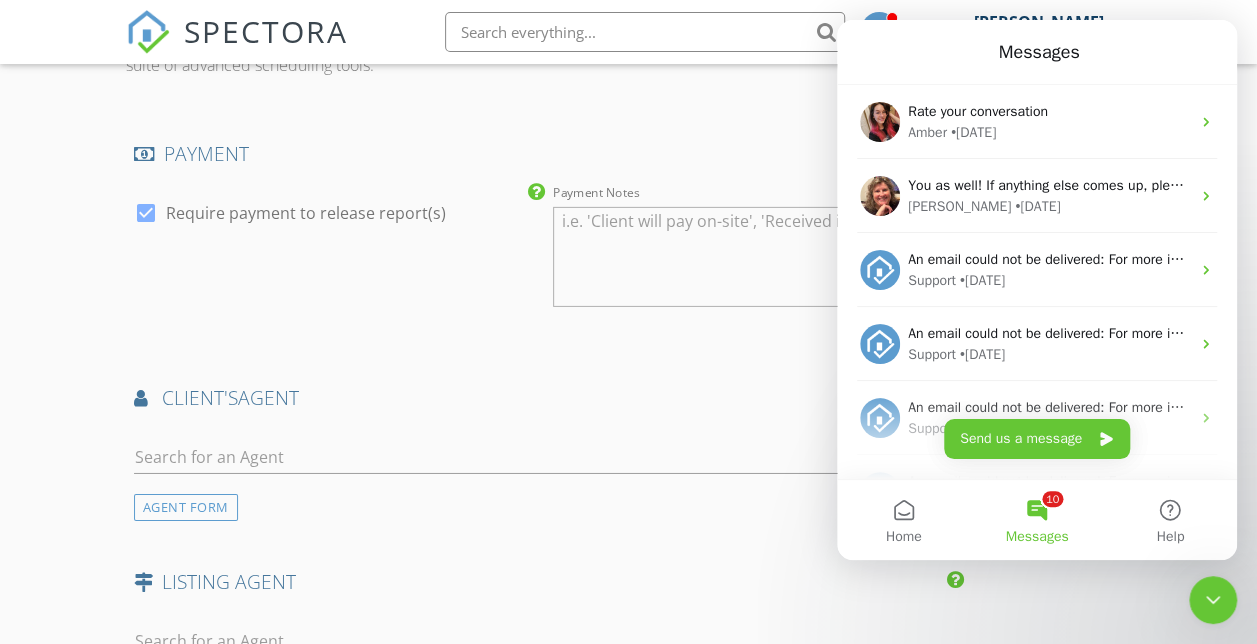 type on "415" 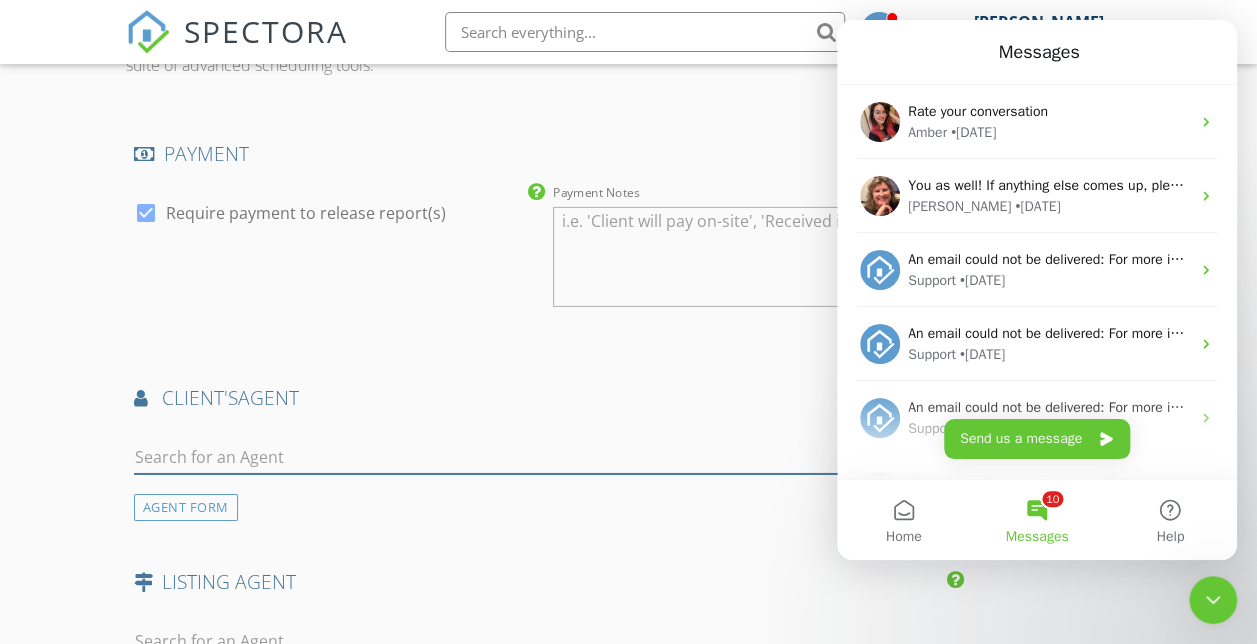 click at bounding box center (545, 457) 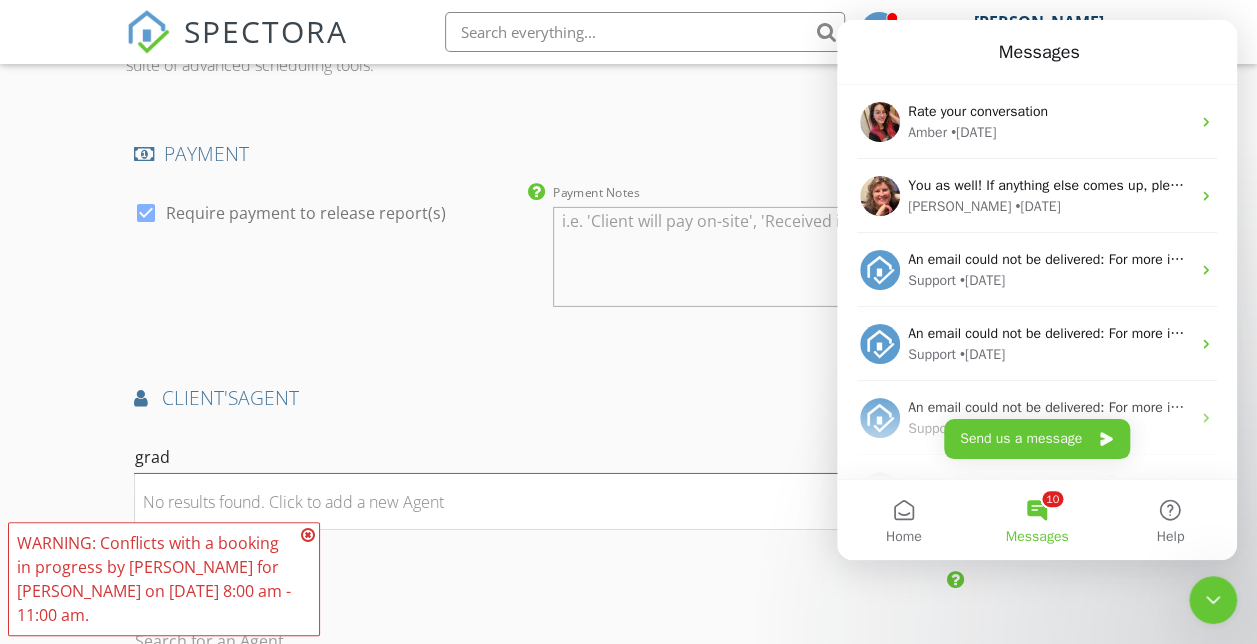 type on "grad" 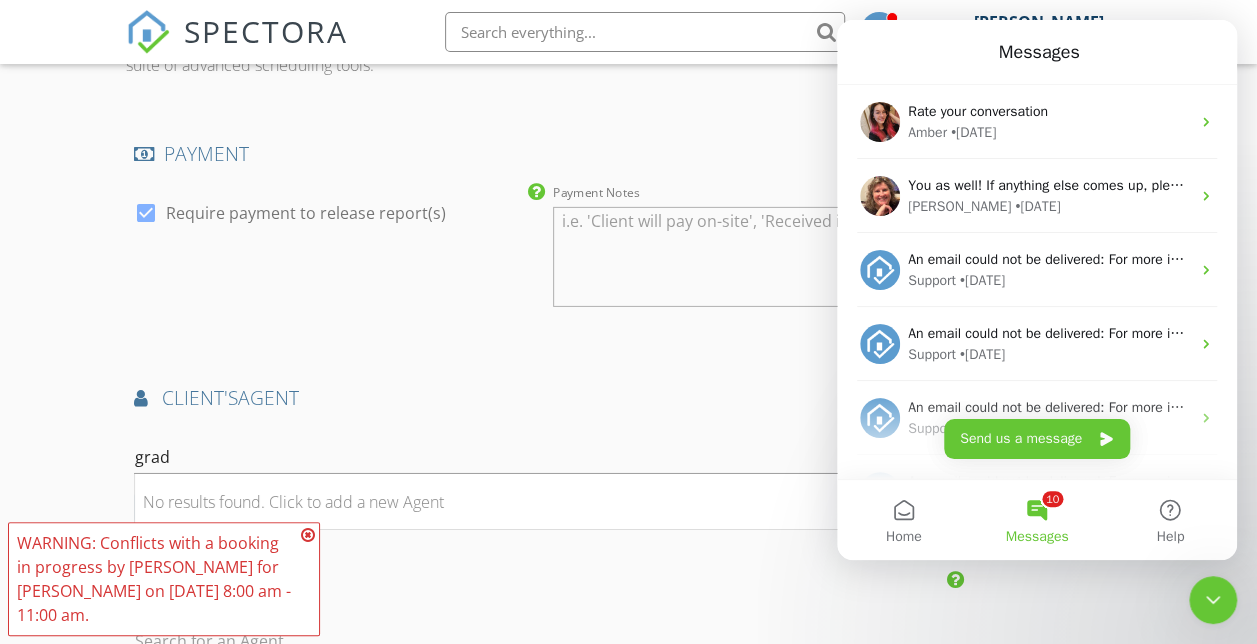 click at bounding box center (308, 535) 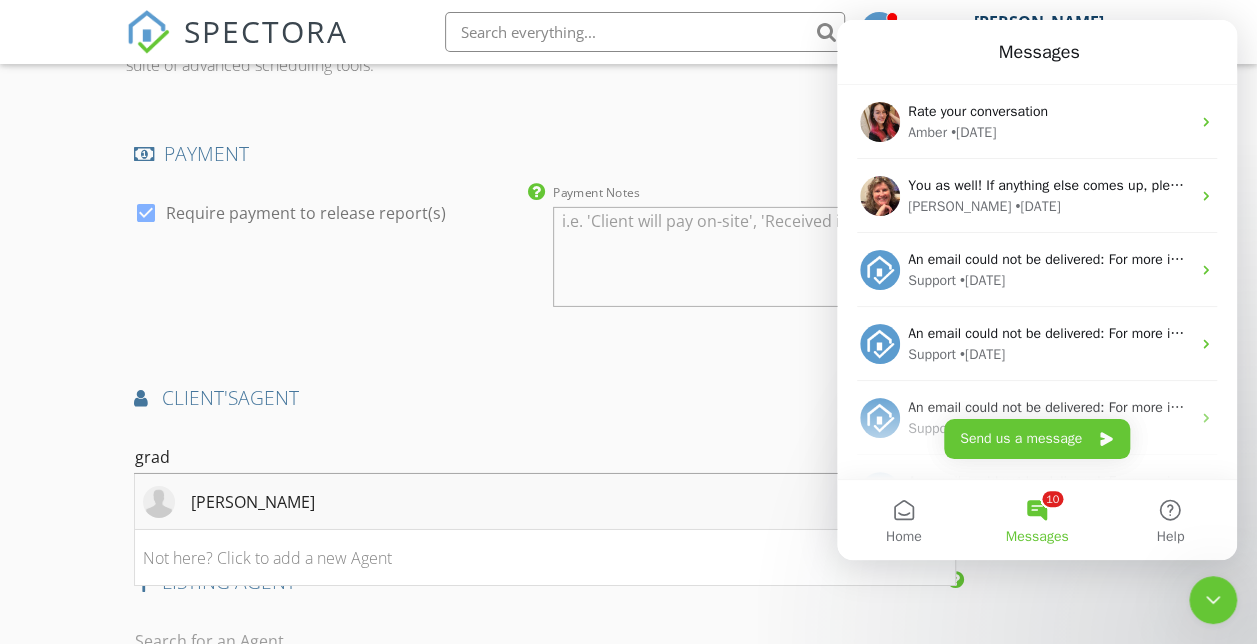 click on "[PERSON_NAME]" at bounding box center [253, 502] 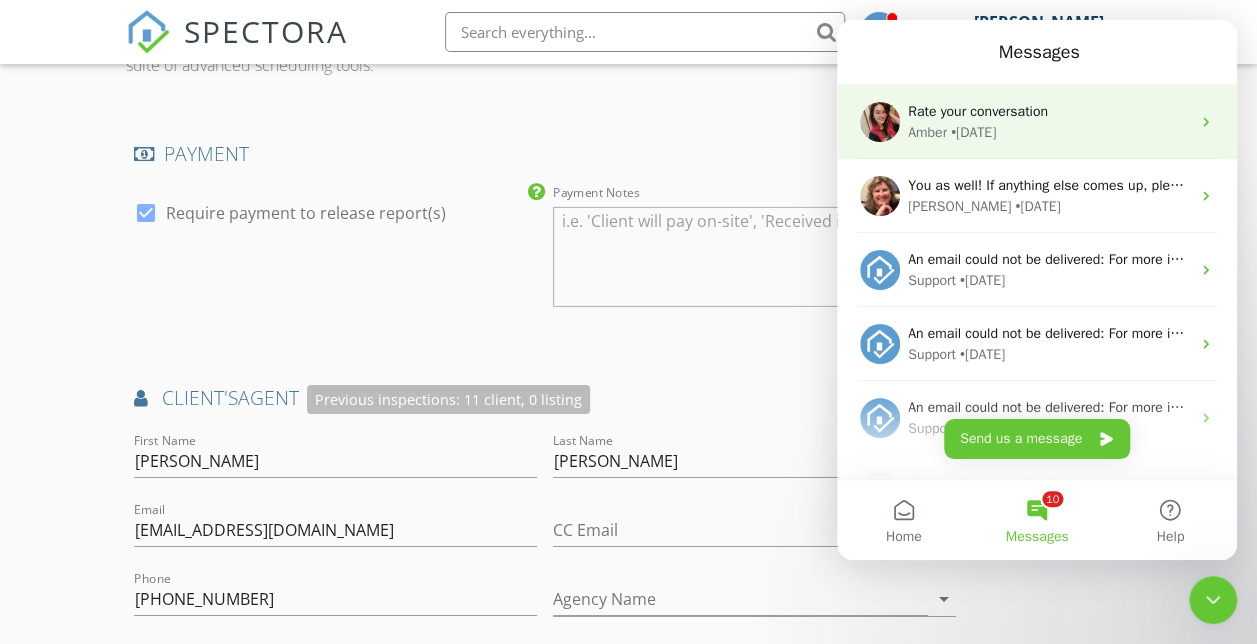 click on "Rate your conversation" at bounding box center (1049, 111) 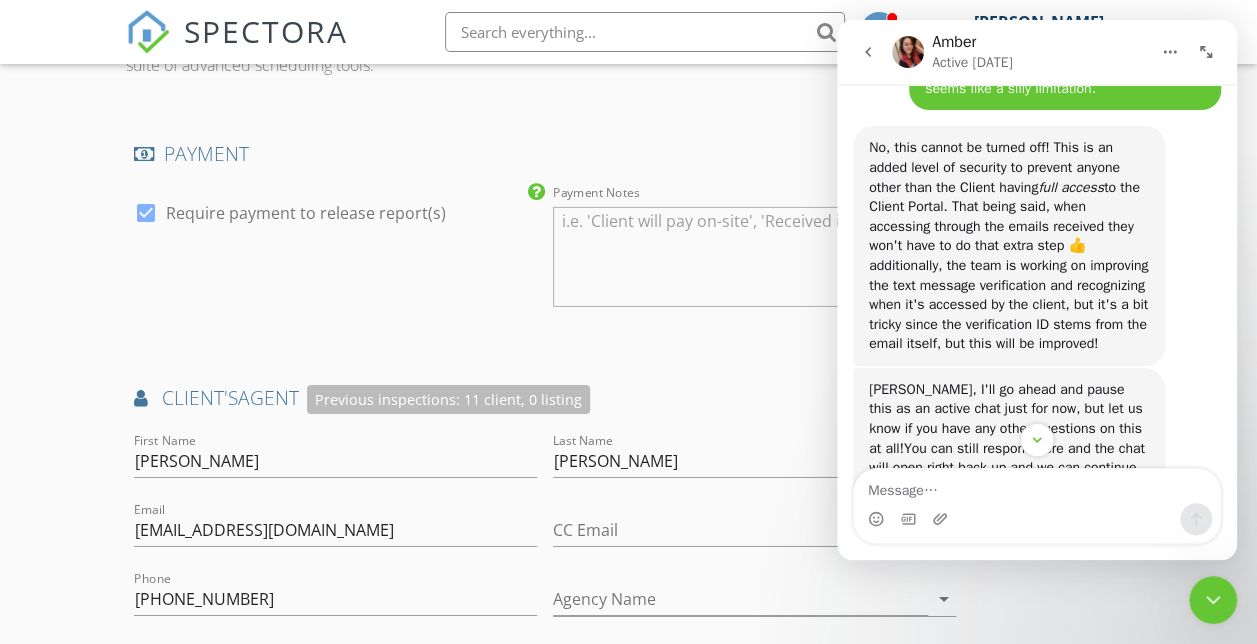 scroll, scrollTop: 2548, scrollLeft: 0, axis: vertical 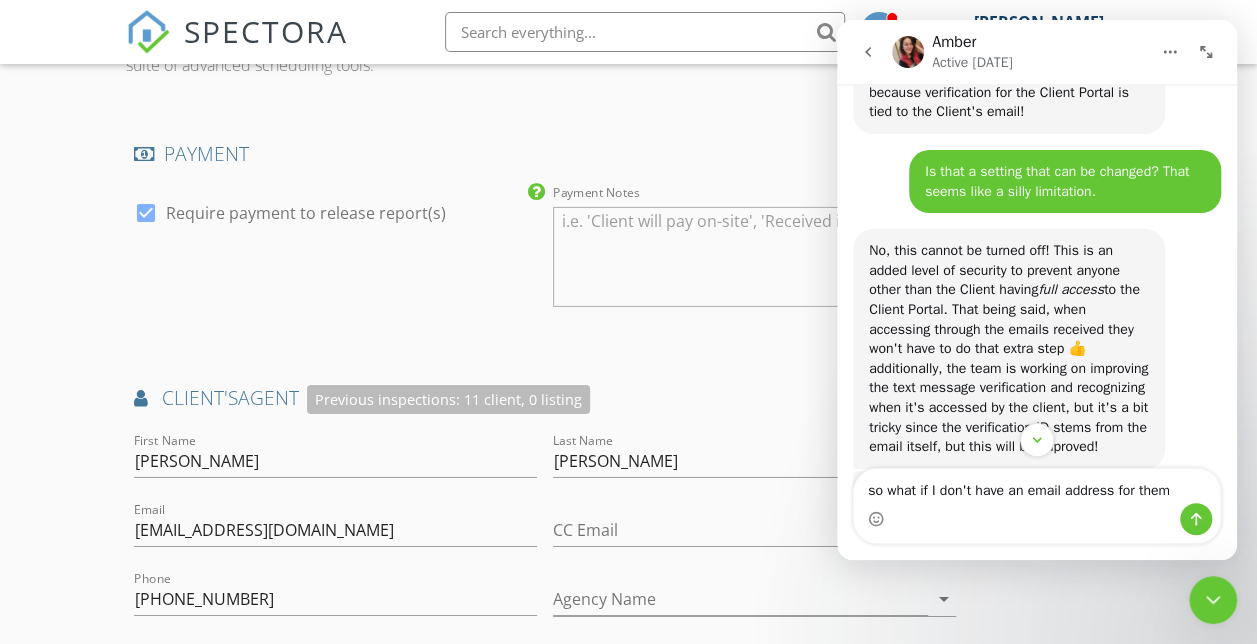 type on "so what if I don't have an email address for them?" 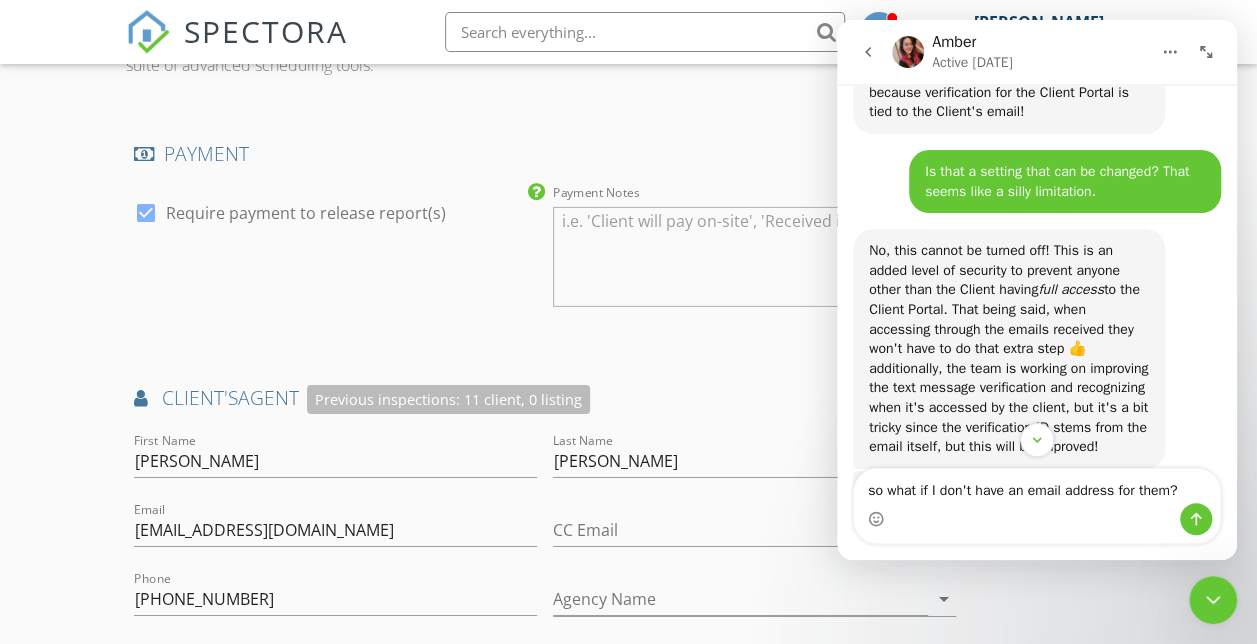 type 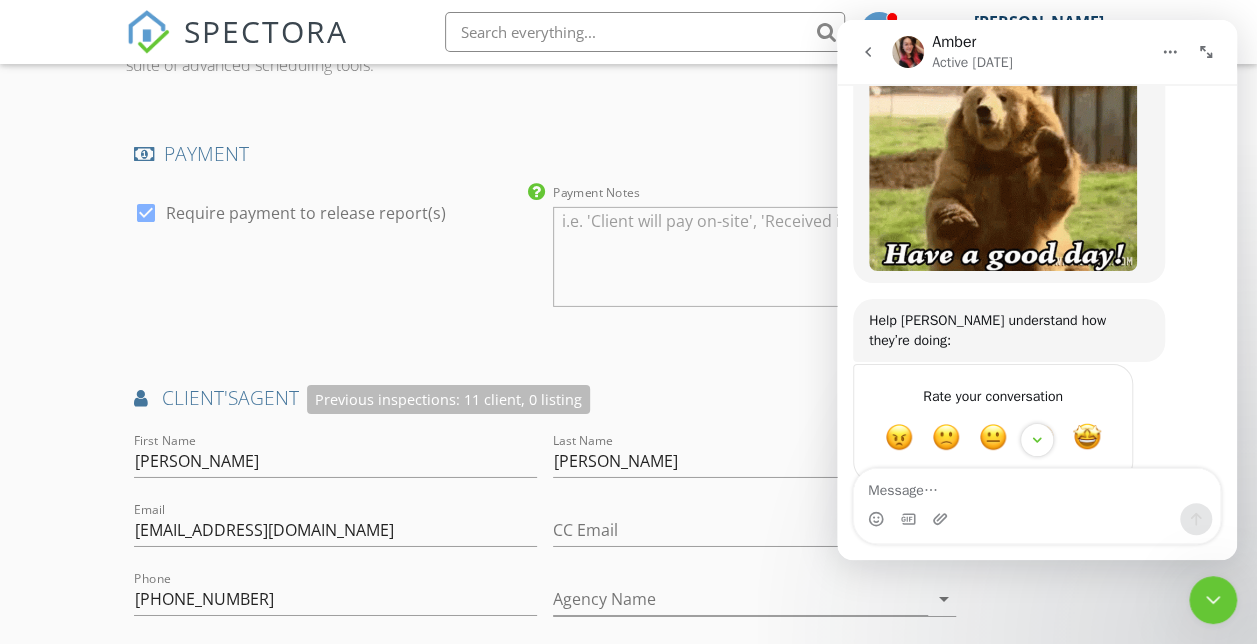 scroll, scrollTop: 3457, scrollLeft: 0, axis: vertical 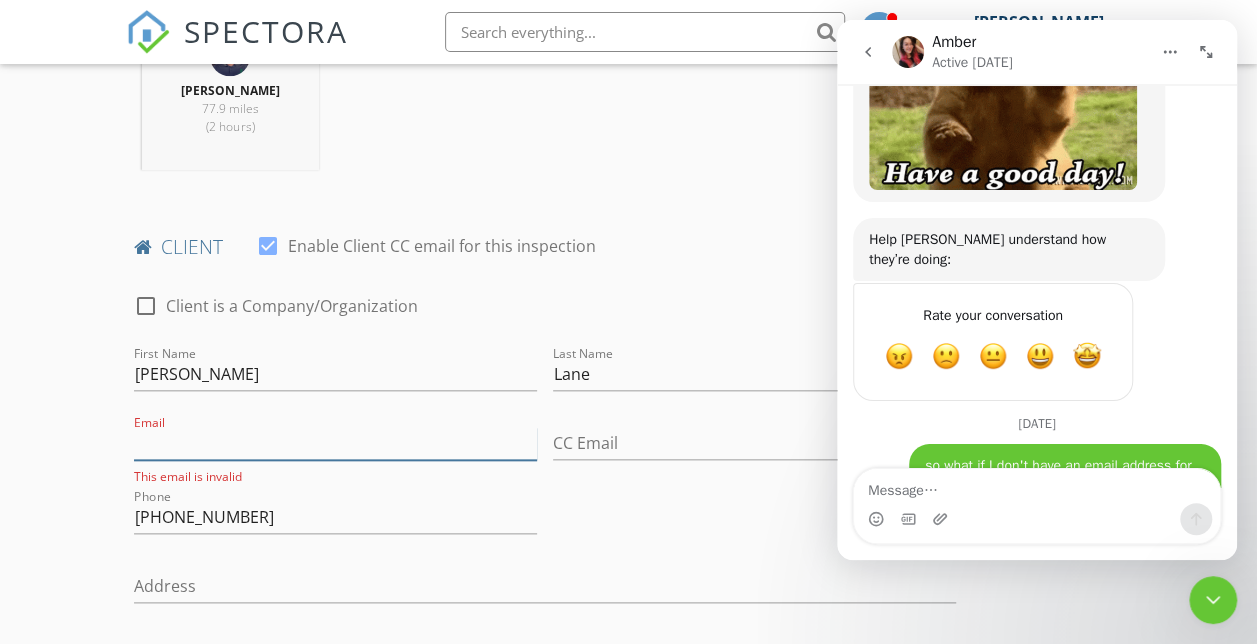 click on "Email" at bounding box center [335, 443] 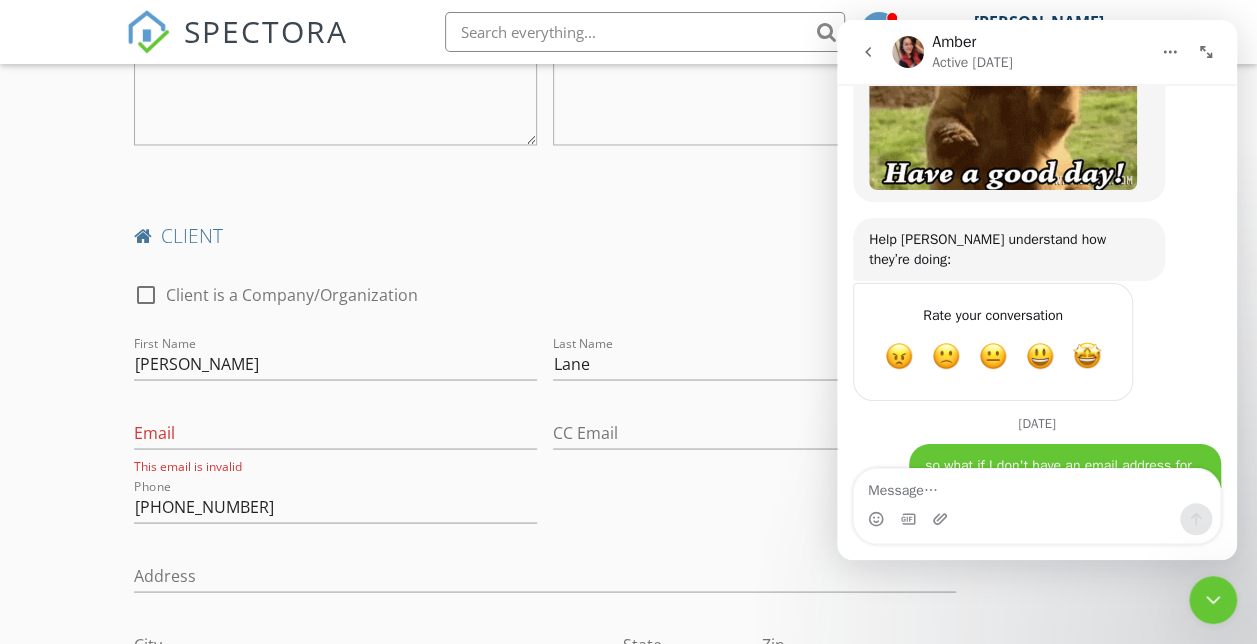 scroll, scrollTop: 1600, scrollLeft: 0, axis: vertical 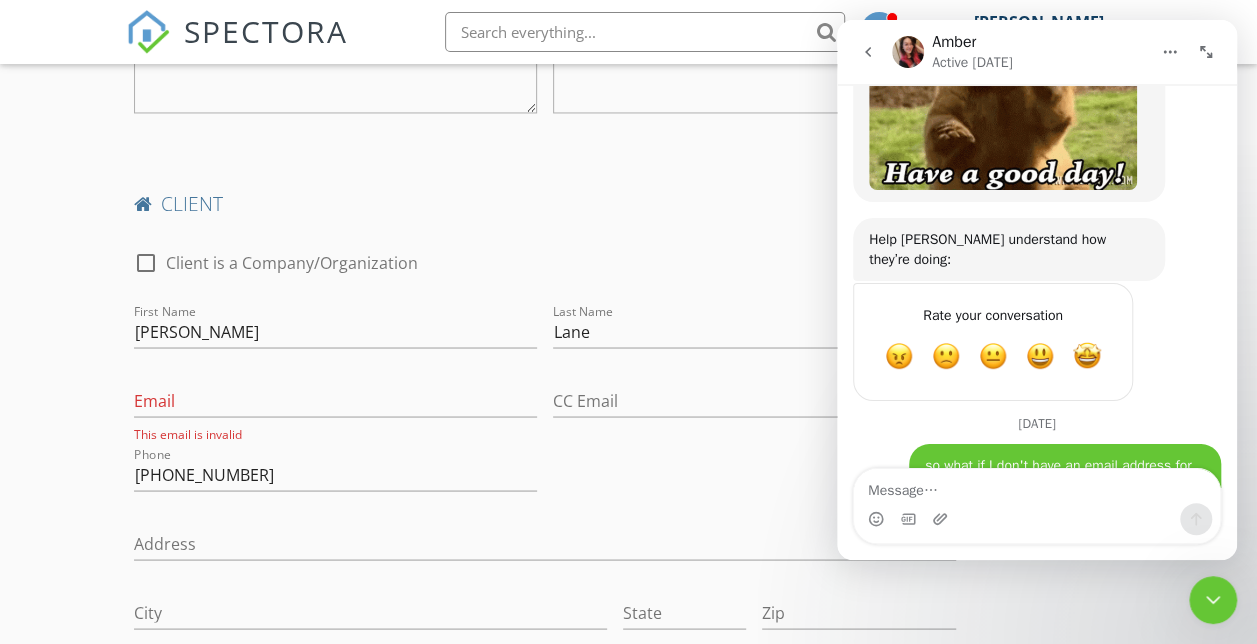 type on "[EMAIL_ADDRESS][DOMAIN_NAME]" 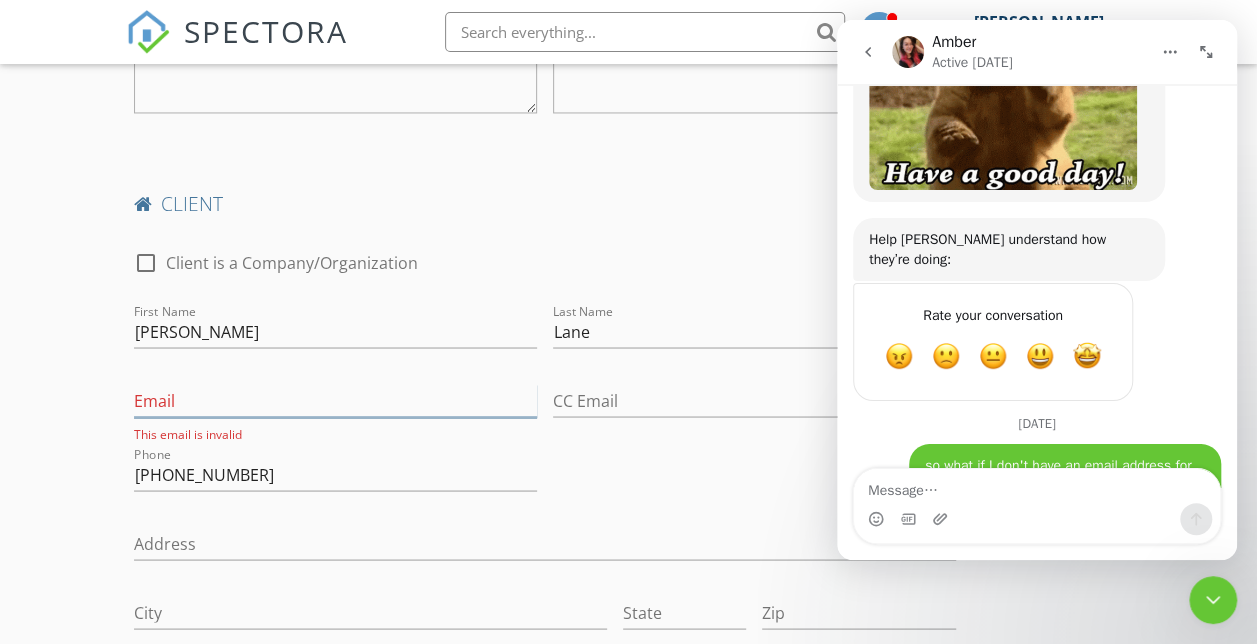 click on "Email" at bounding box center (335, 400) 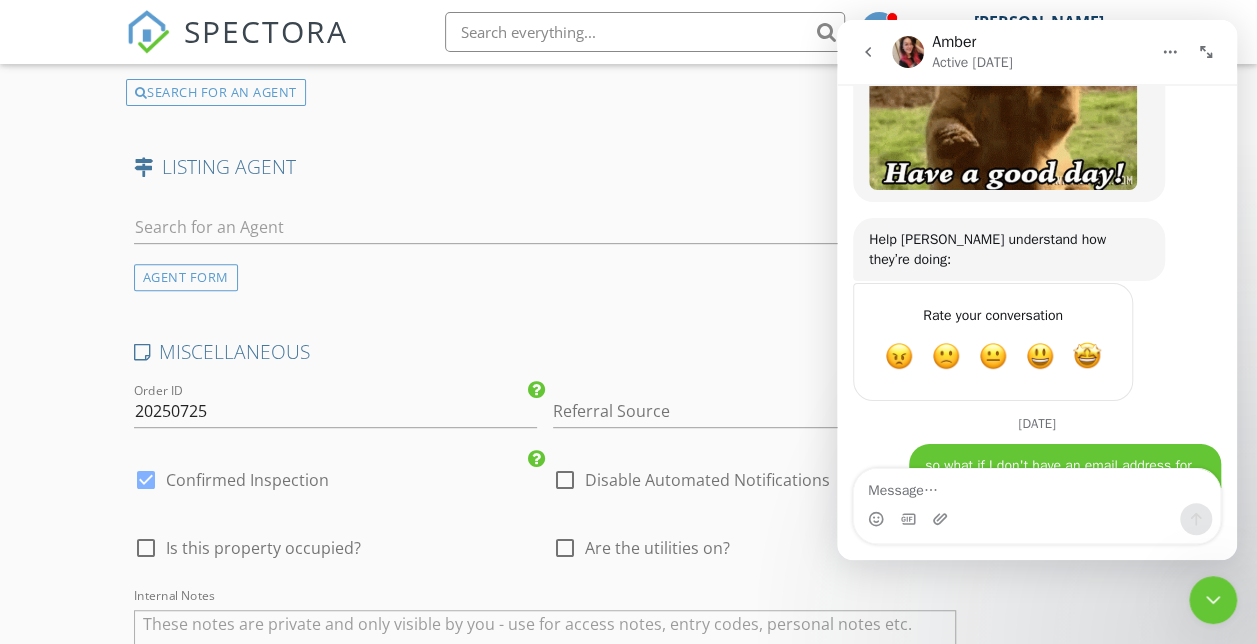 scroll, scrollTop: 4100, scrollLeft: 0, axis: vertical 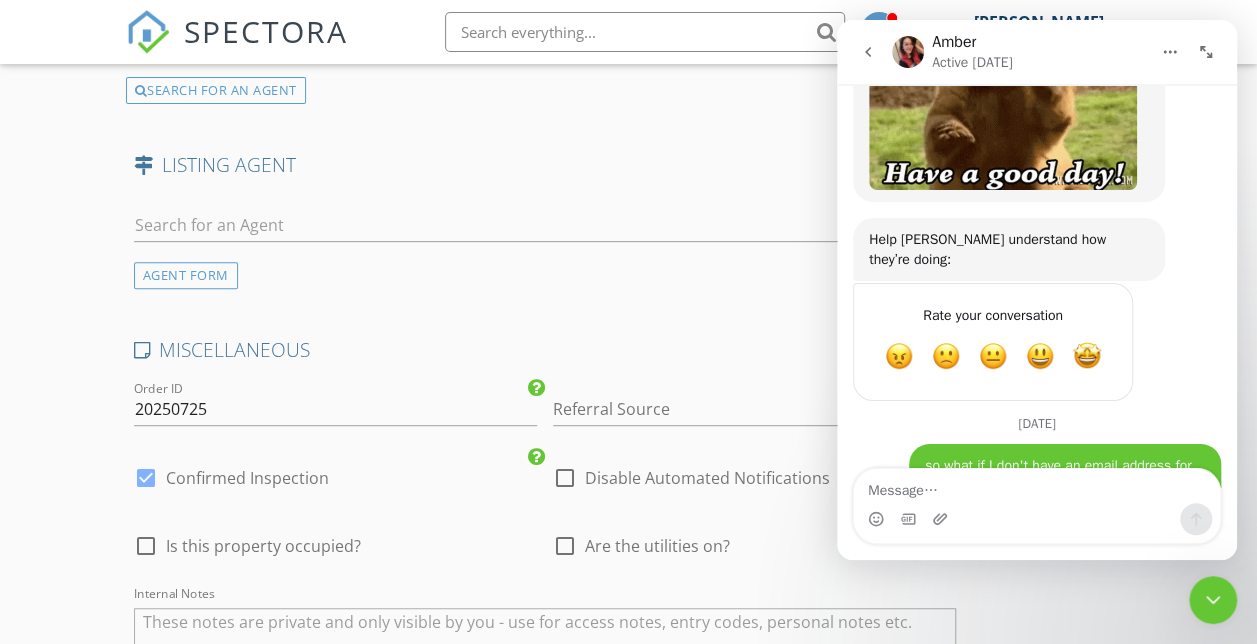 type on "[EMAIL_ADDRESS][DOMAIN_NAME]" 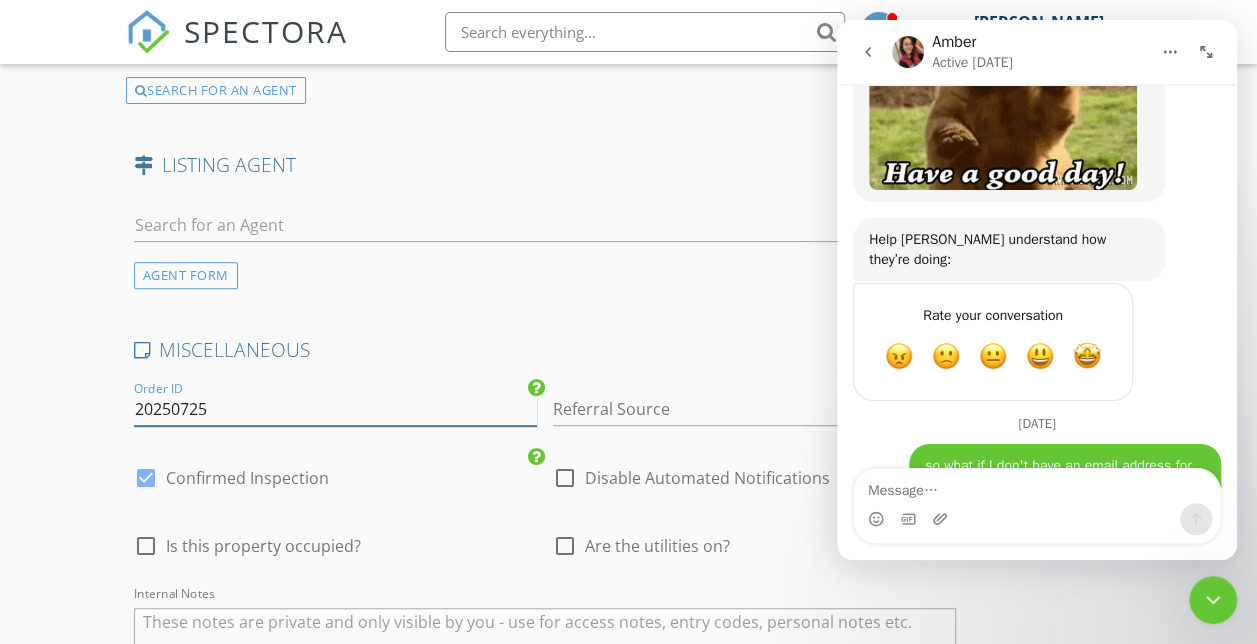 click on "20250725" at bounding box center (335, 409) 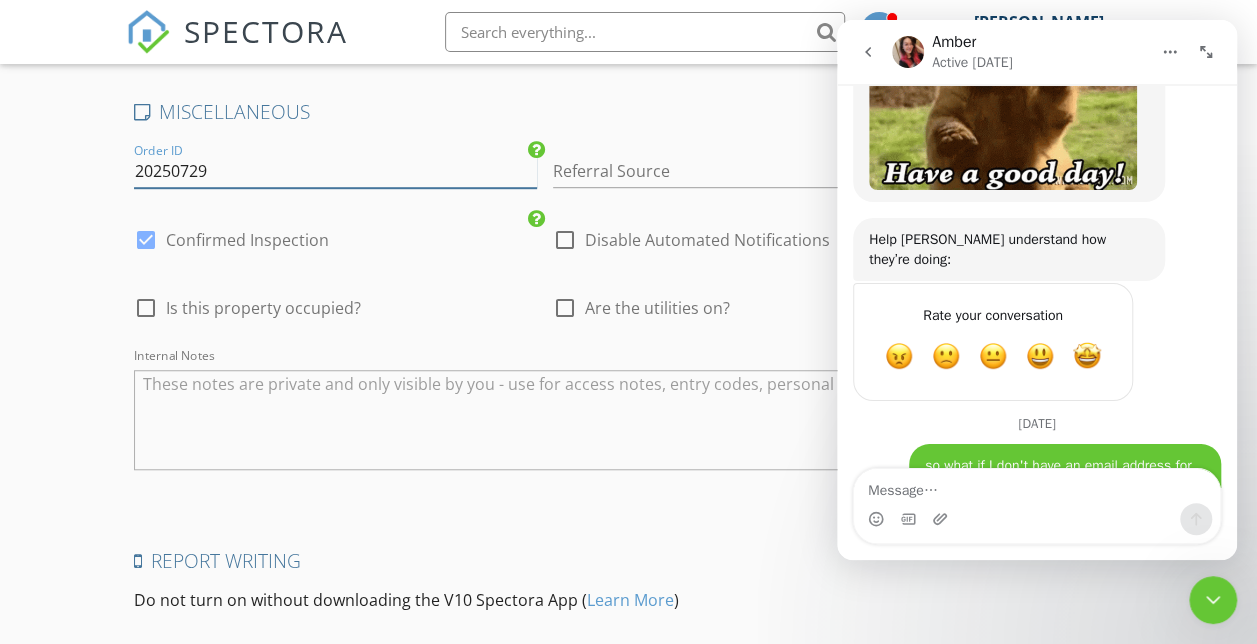scroll, scrollTop: 4400, scrollLeft: 0, axis: vertical 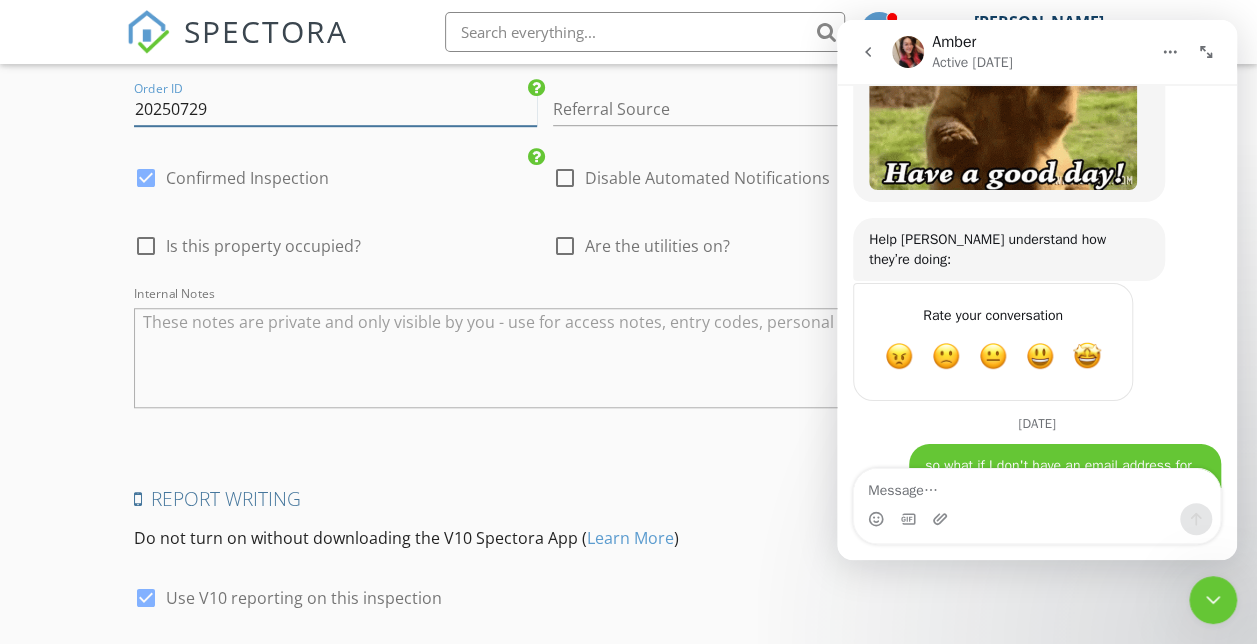type on "20250729" 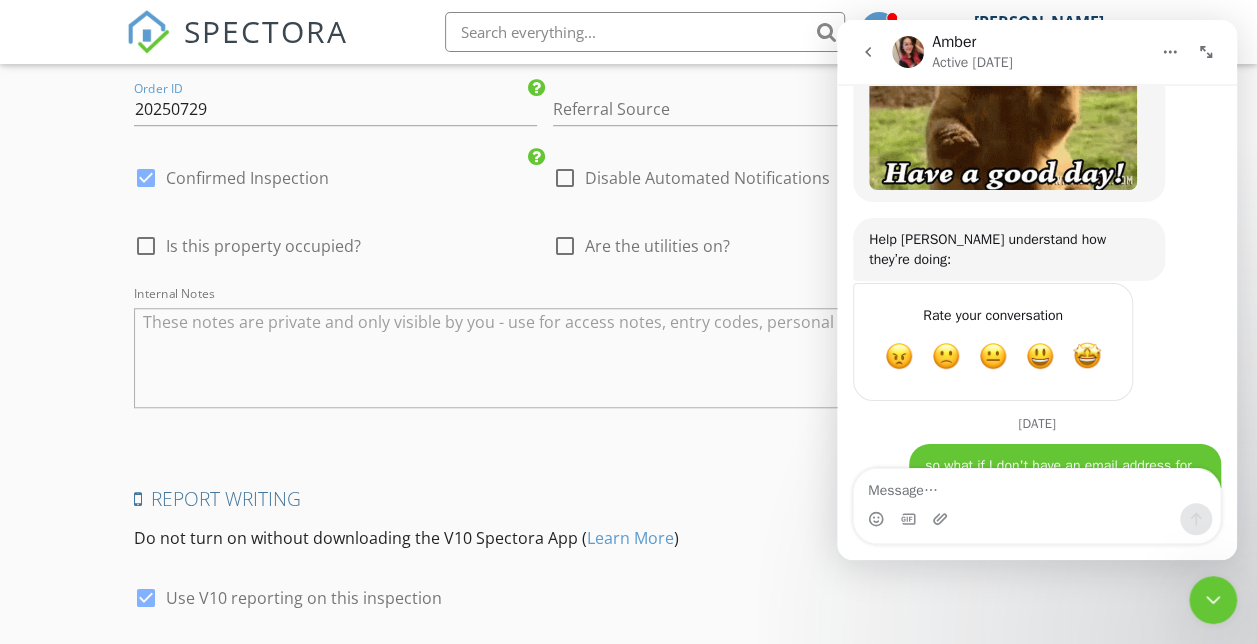 click at bounding box center (545, 358) 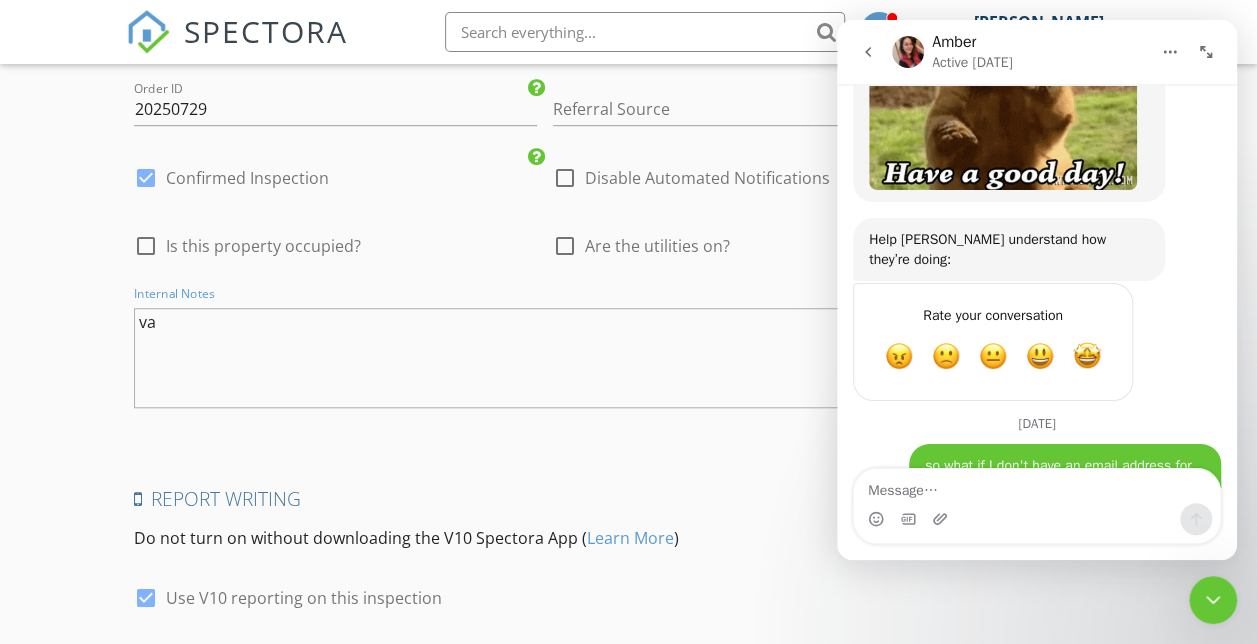type on "v" 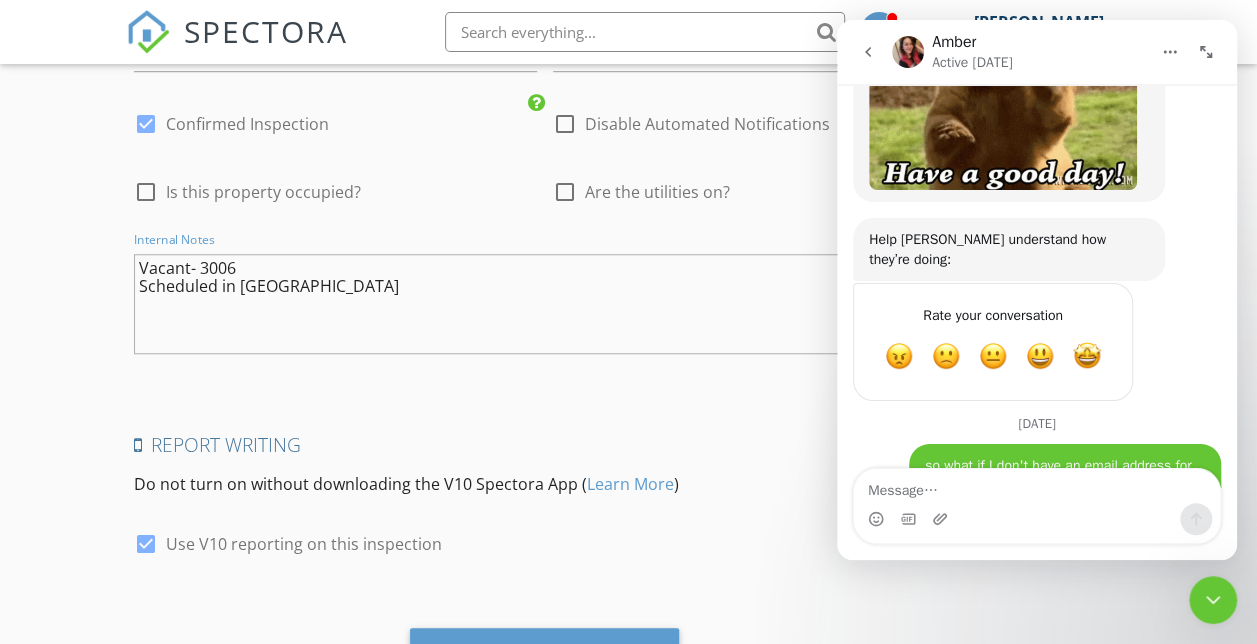scroll, scrollTop: 4544, scrollLeft: 0, axis: vertical 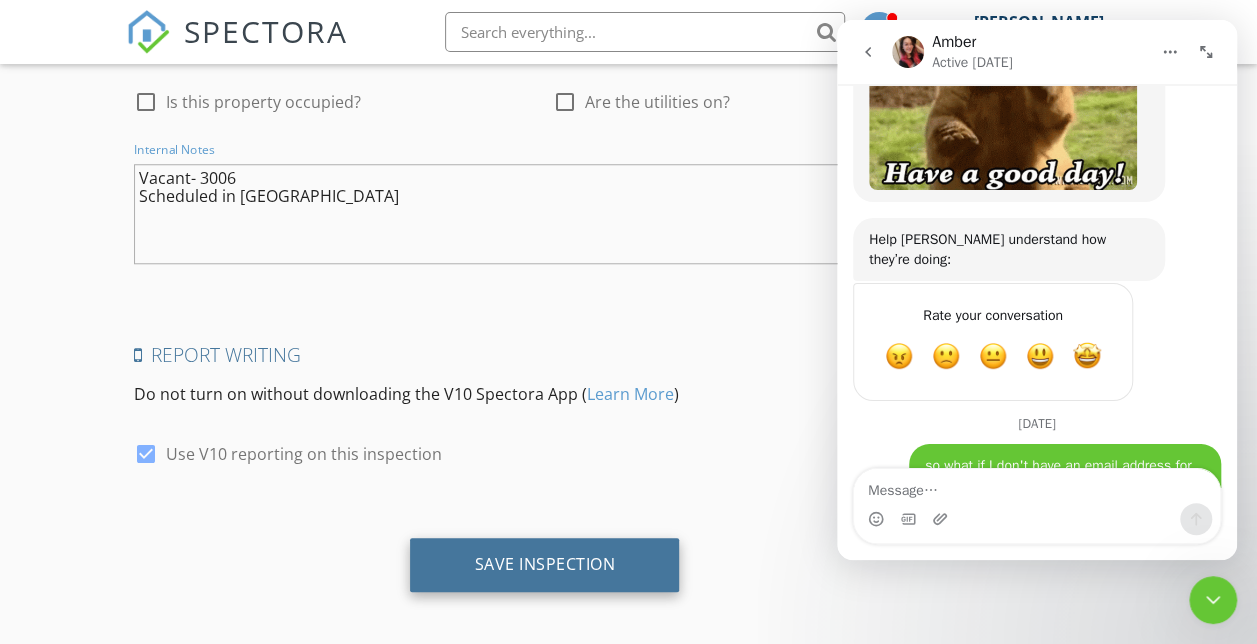 type on "Vacant- 3006
Scheduled in [GEOGRAPHIC_DATA]" 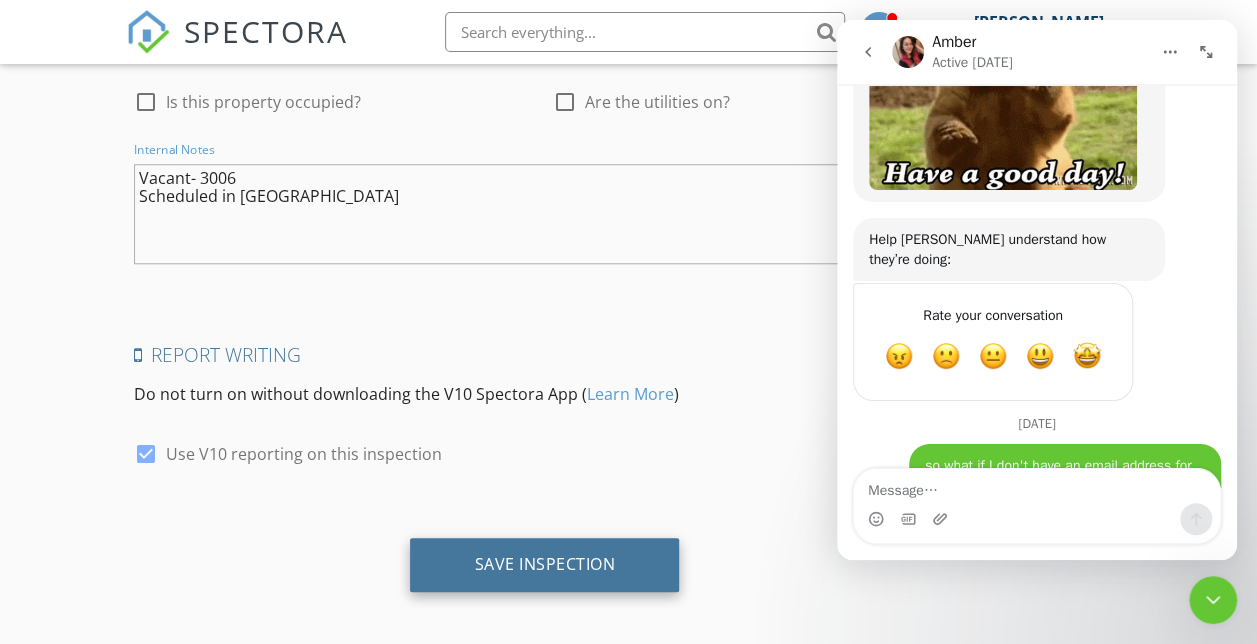 click on "Save Inspection" at bounding box center [544, 565] 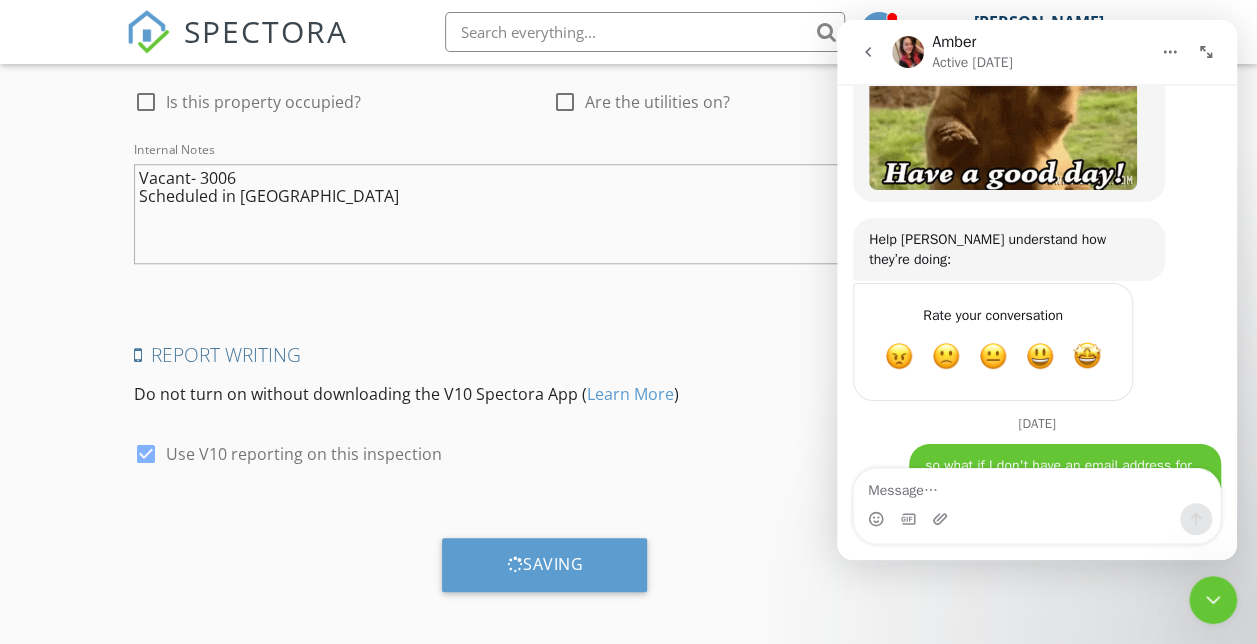 click 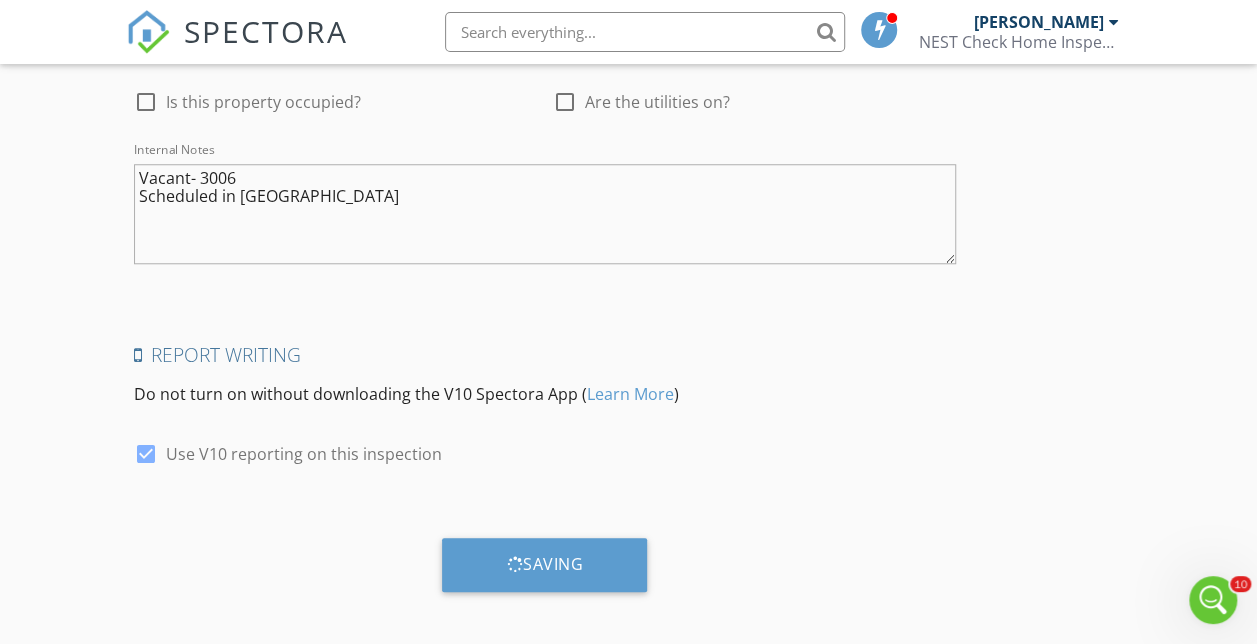 scroll, scrollTop: 0, scrollLeft: 0, axis: both 